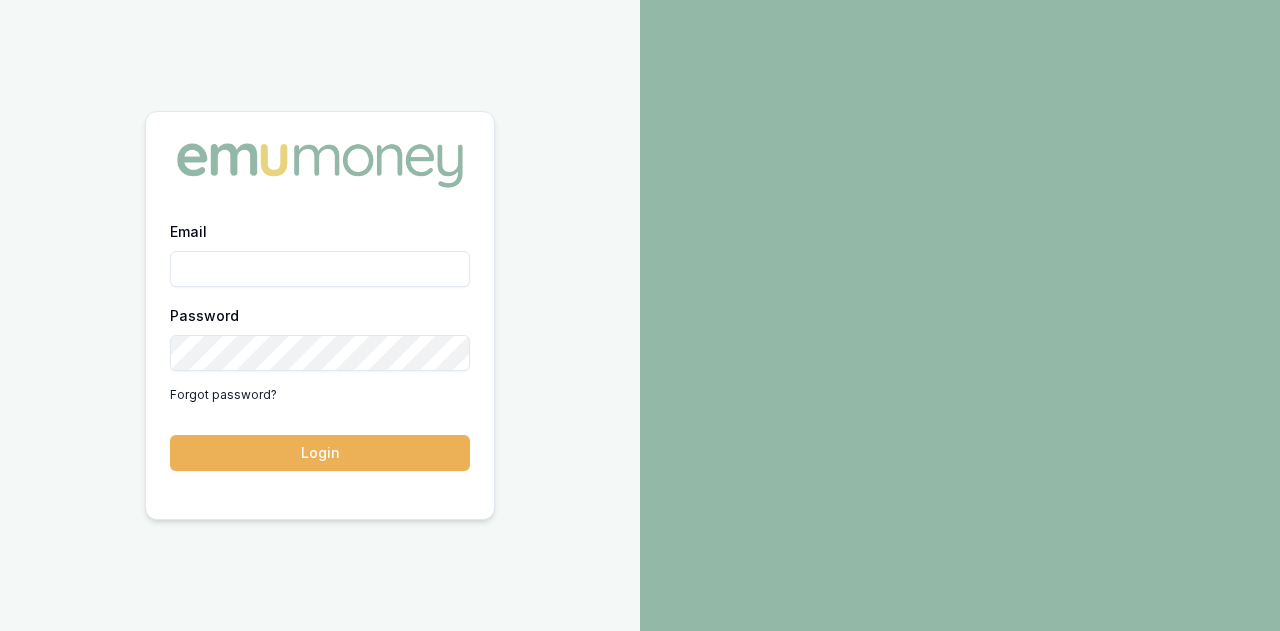 scroll, scrollTop: 0, scrollLeft: 0, axis: both 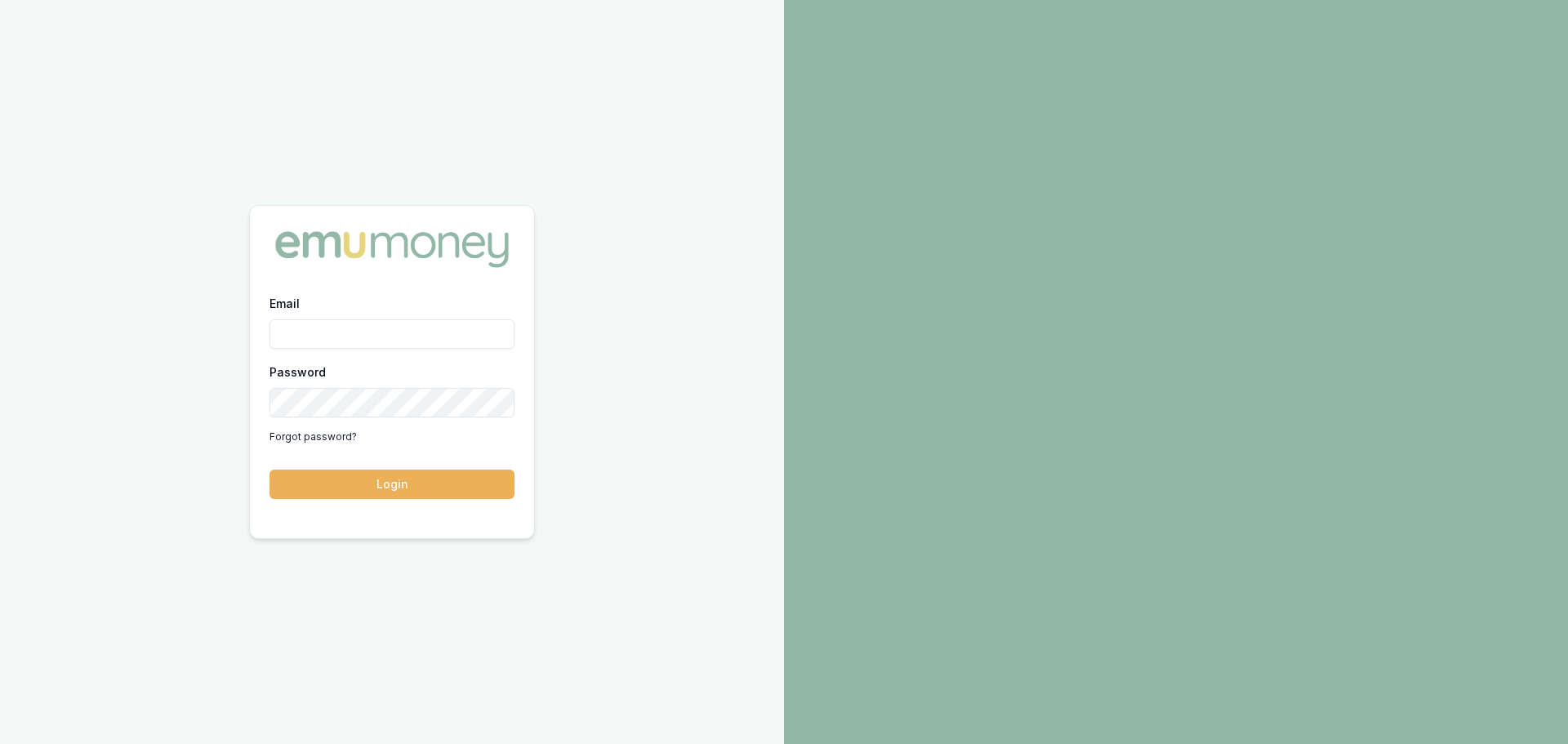 click on "Email" at bounding box center [392, 334] 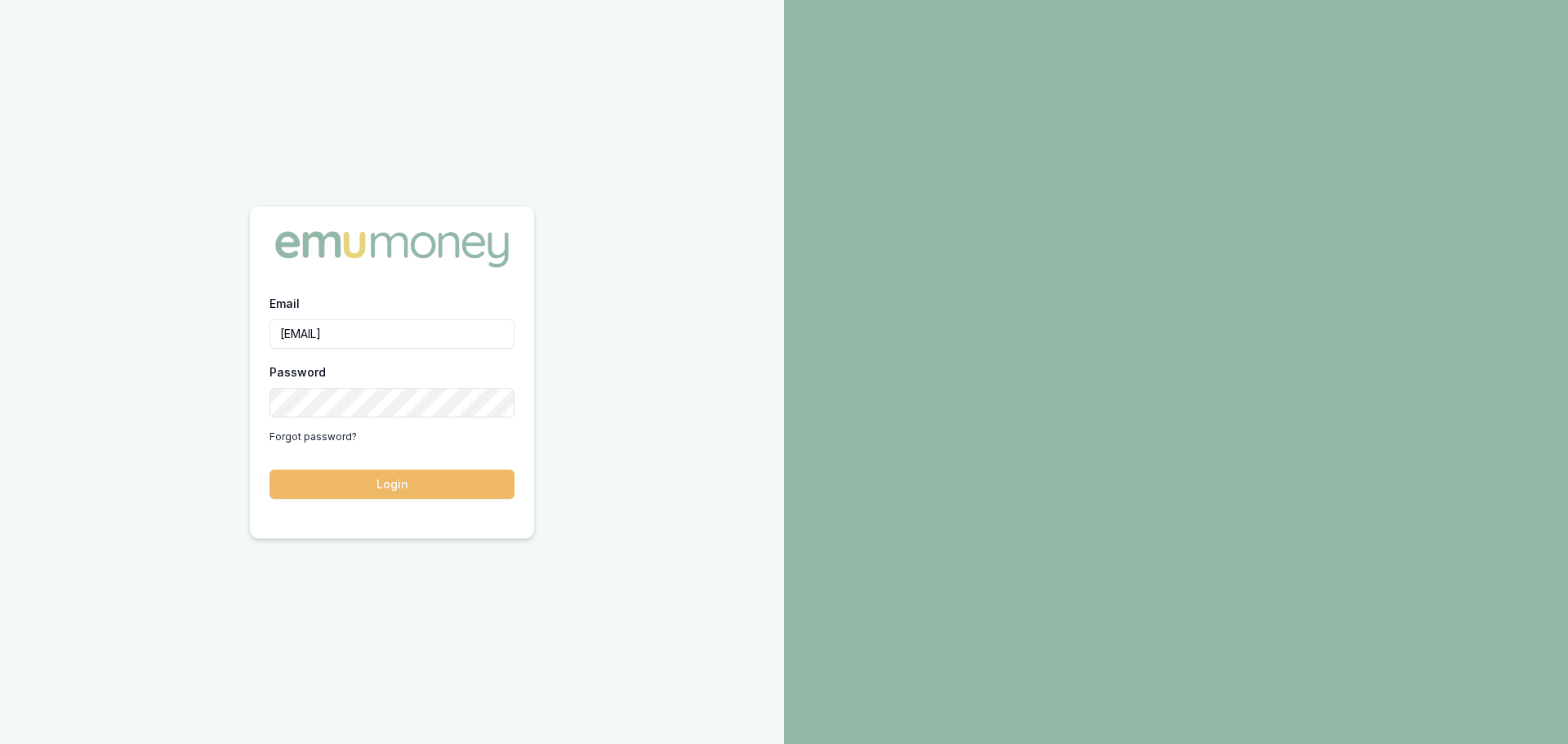 click on "Login" at bounding box center [392, 484] 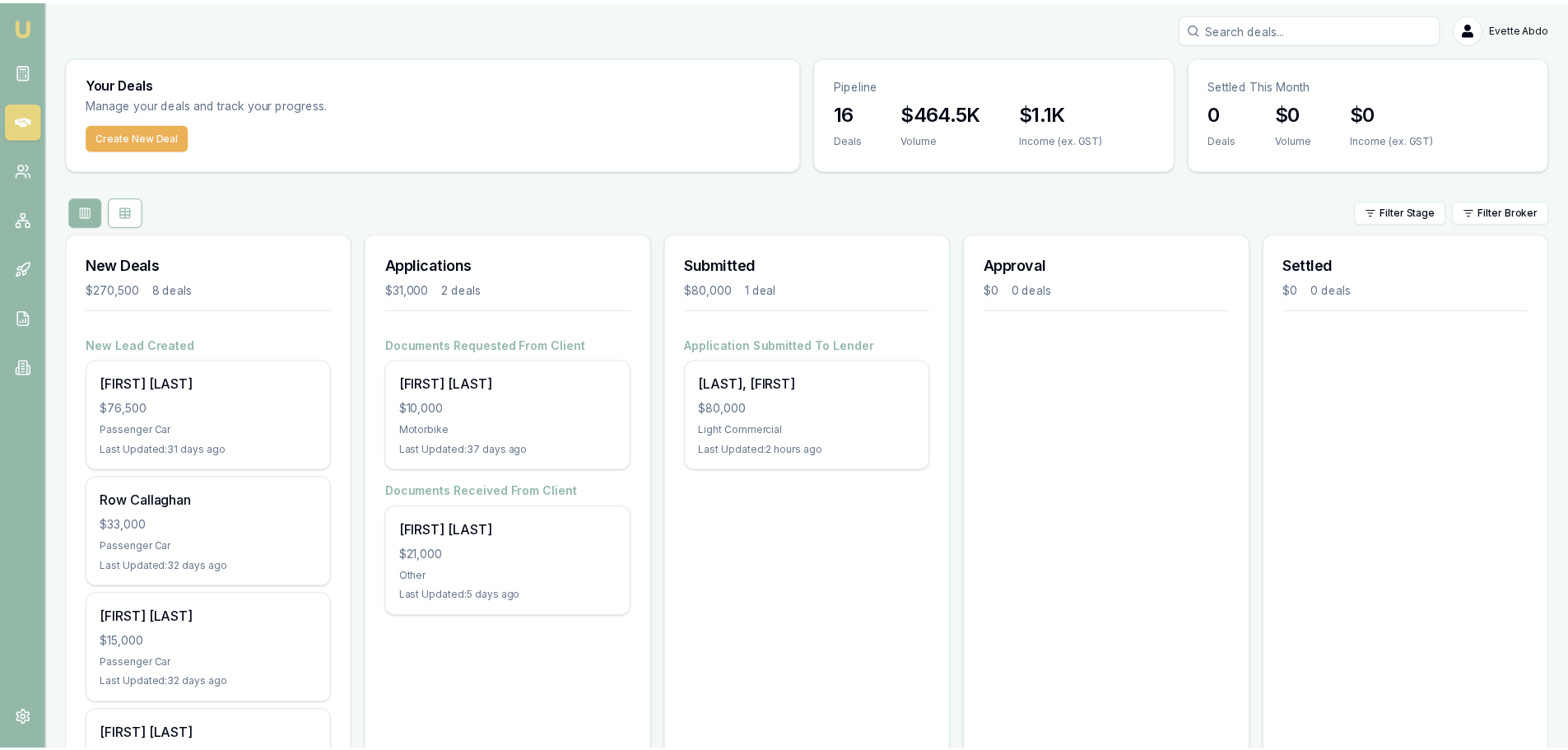 scroll, scrollTop: 0, scrollLeft: 0, axis: both 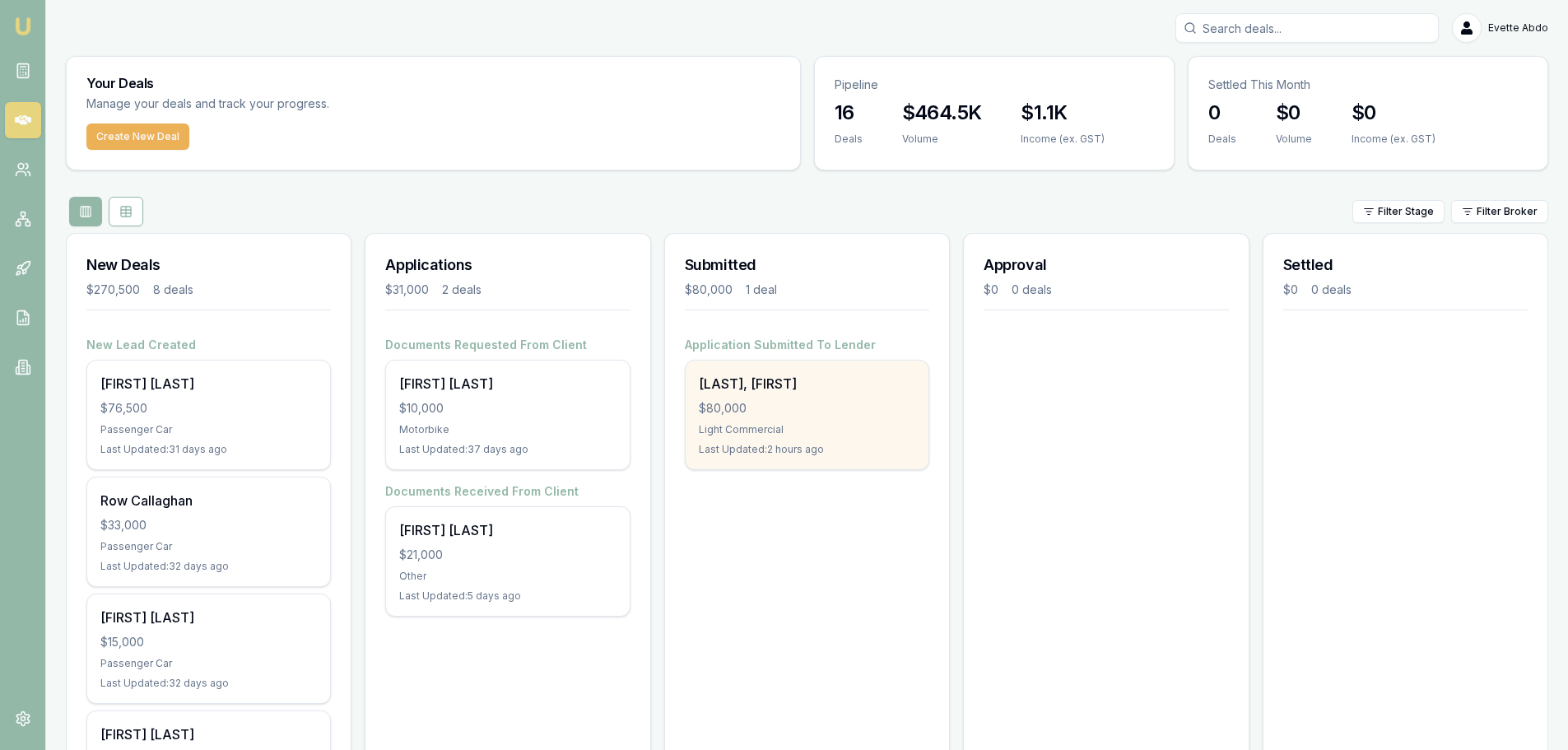 click on "$80,000" at bounding box center [807, 408] 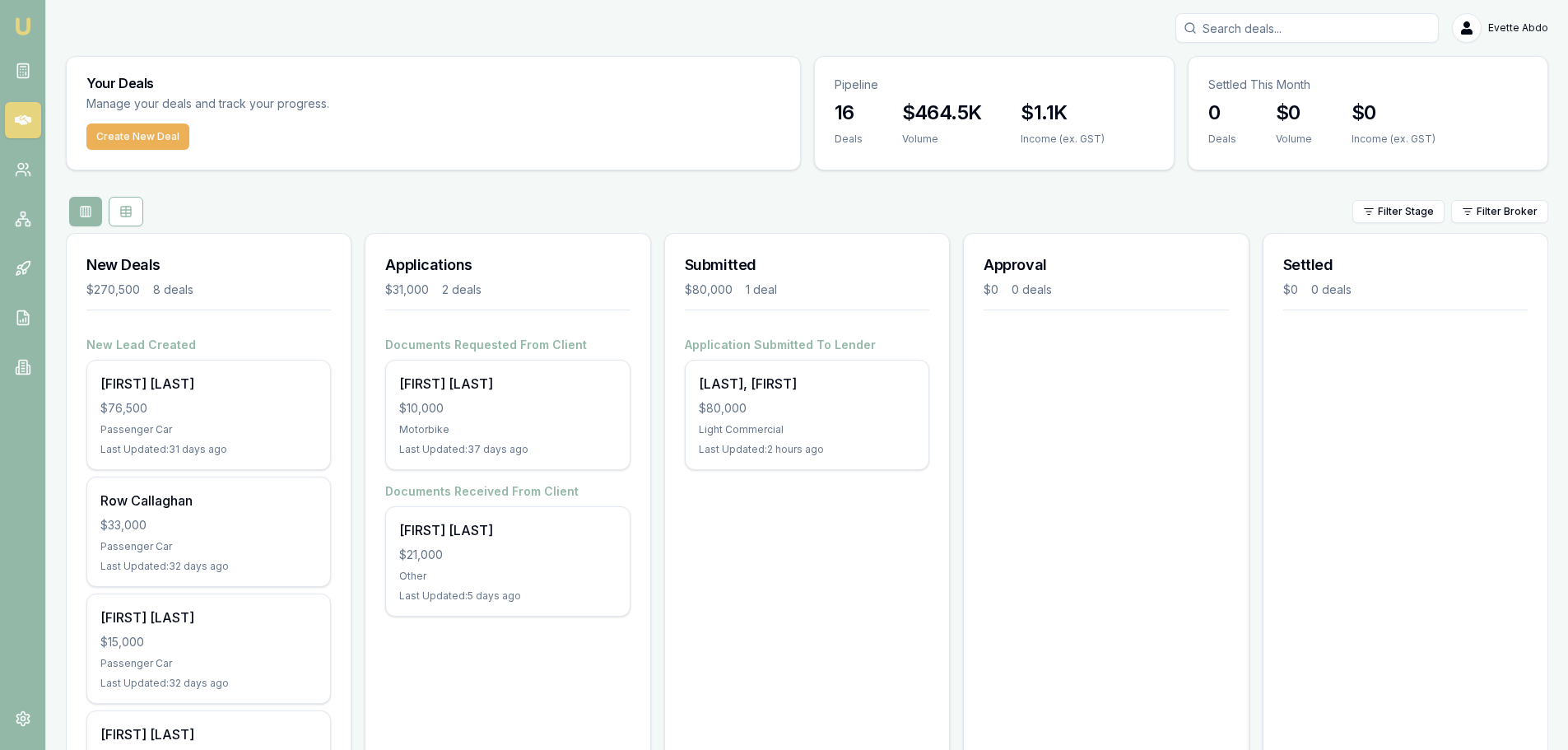 click at bounding box center [1307, 28] 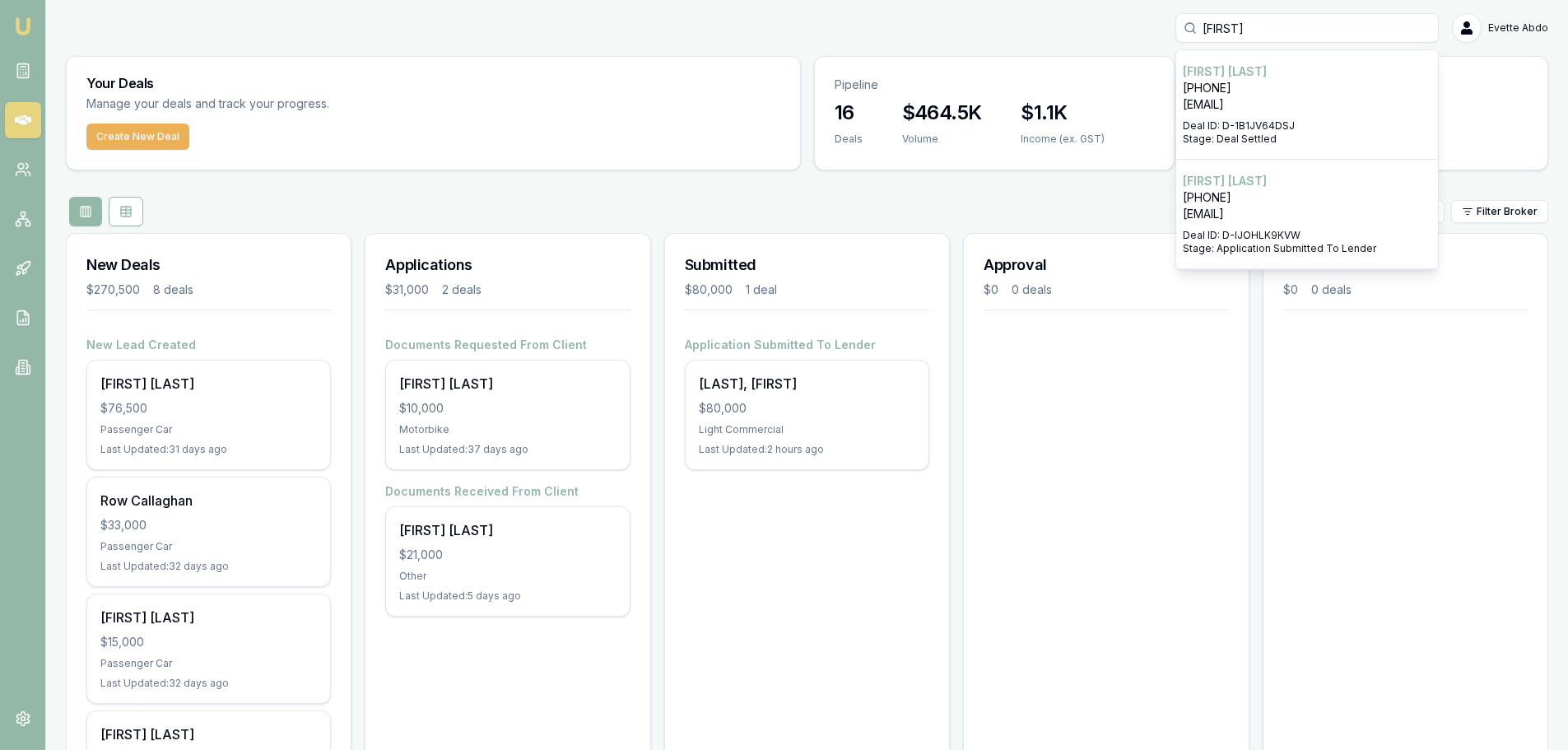 type on "[FIRST]" 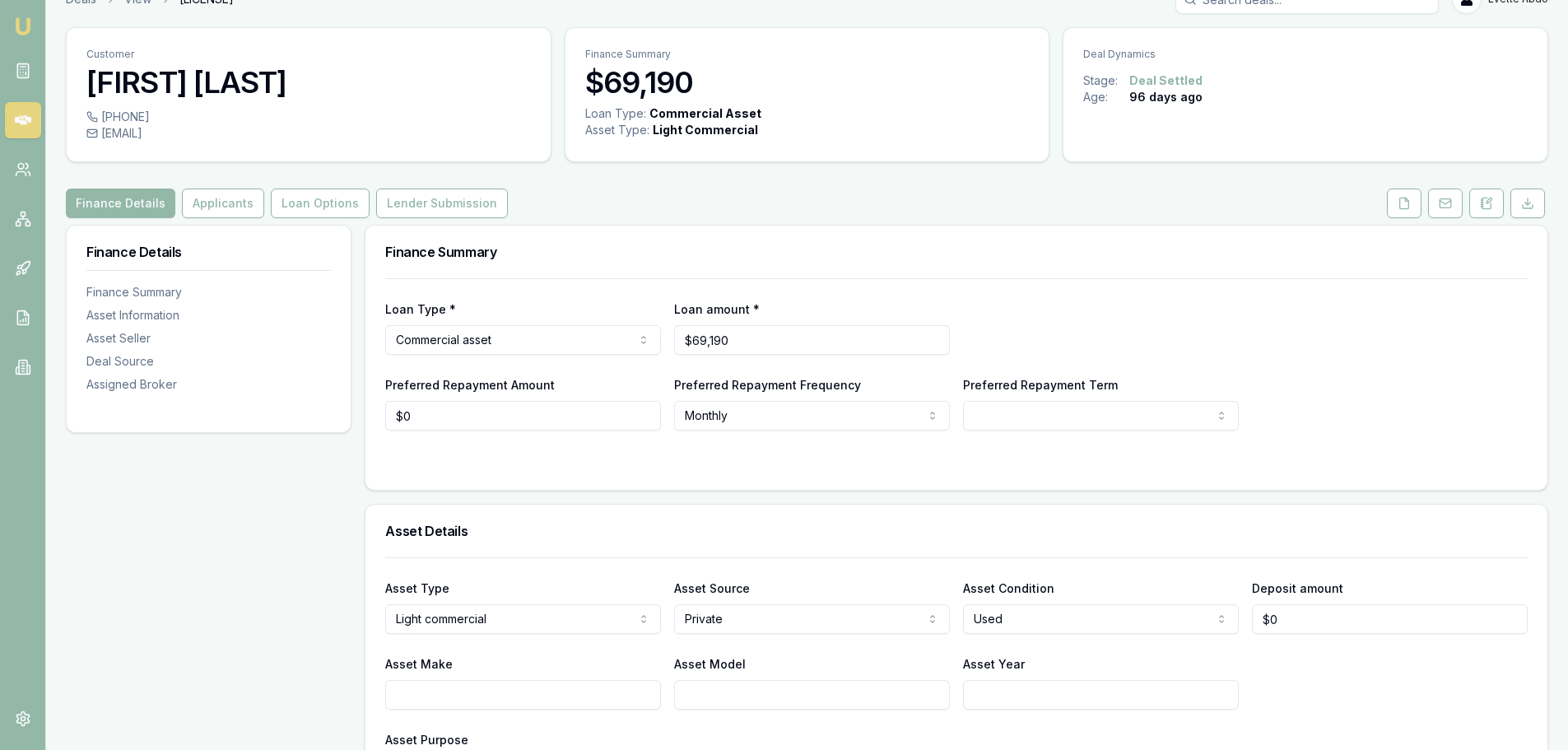 scroll, scrollTop: 0, scrollLeft: 0, axis: both 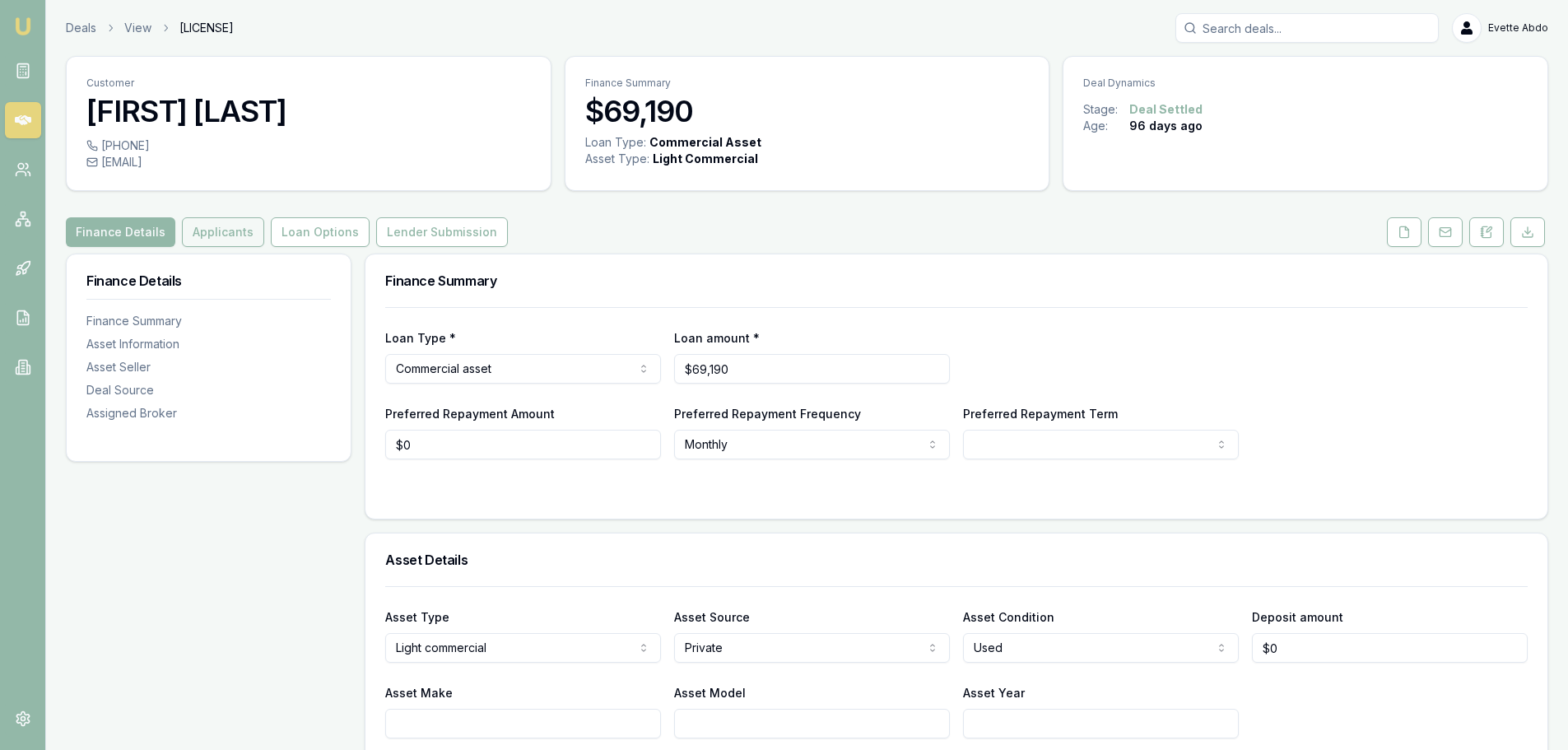 click on "Applicants" at bounding box center [223, 232] 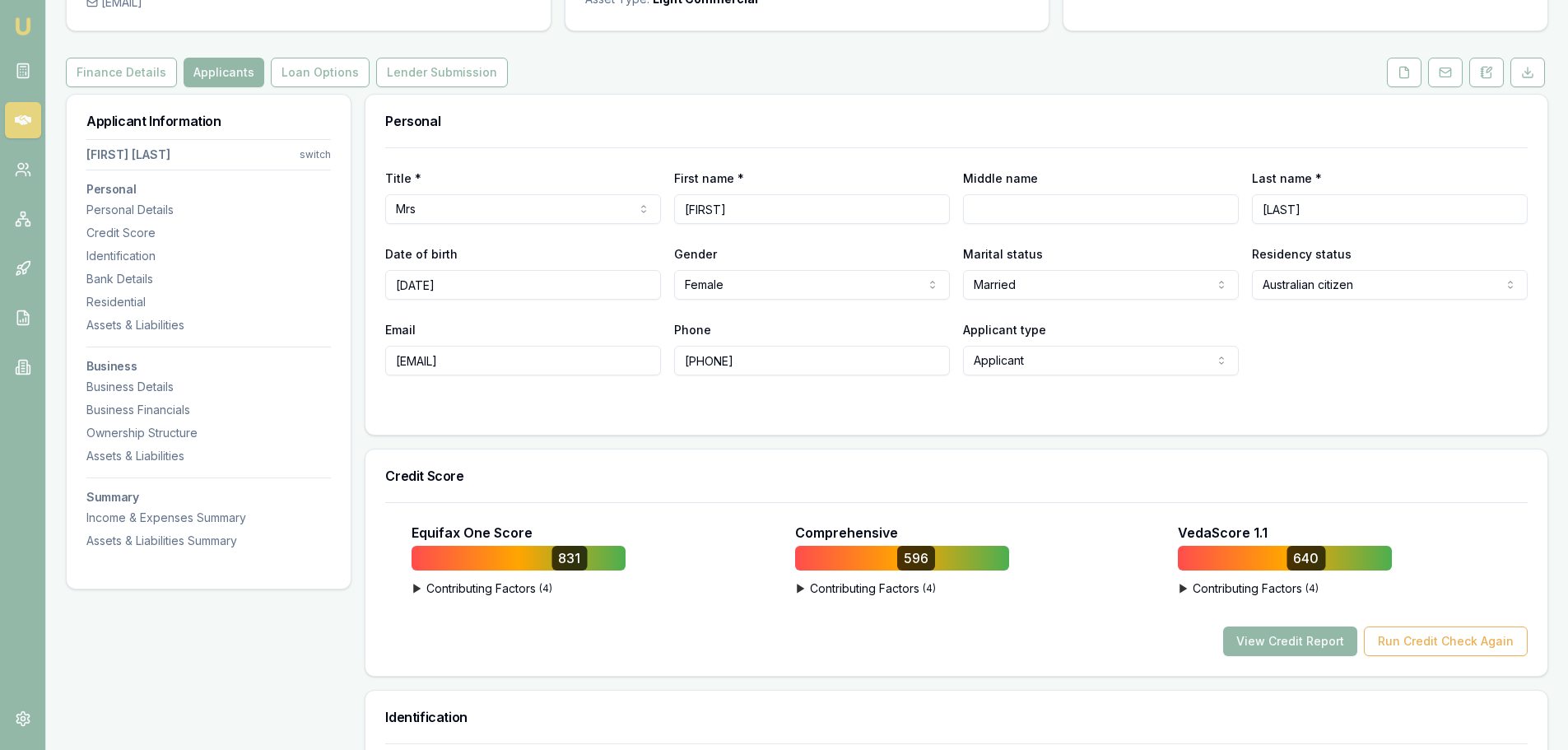 scroll, scrollTop: 165, scrollLeft: 0, axis: vertical 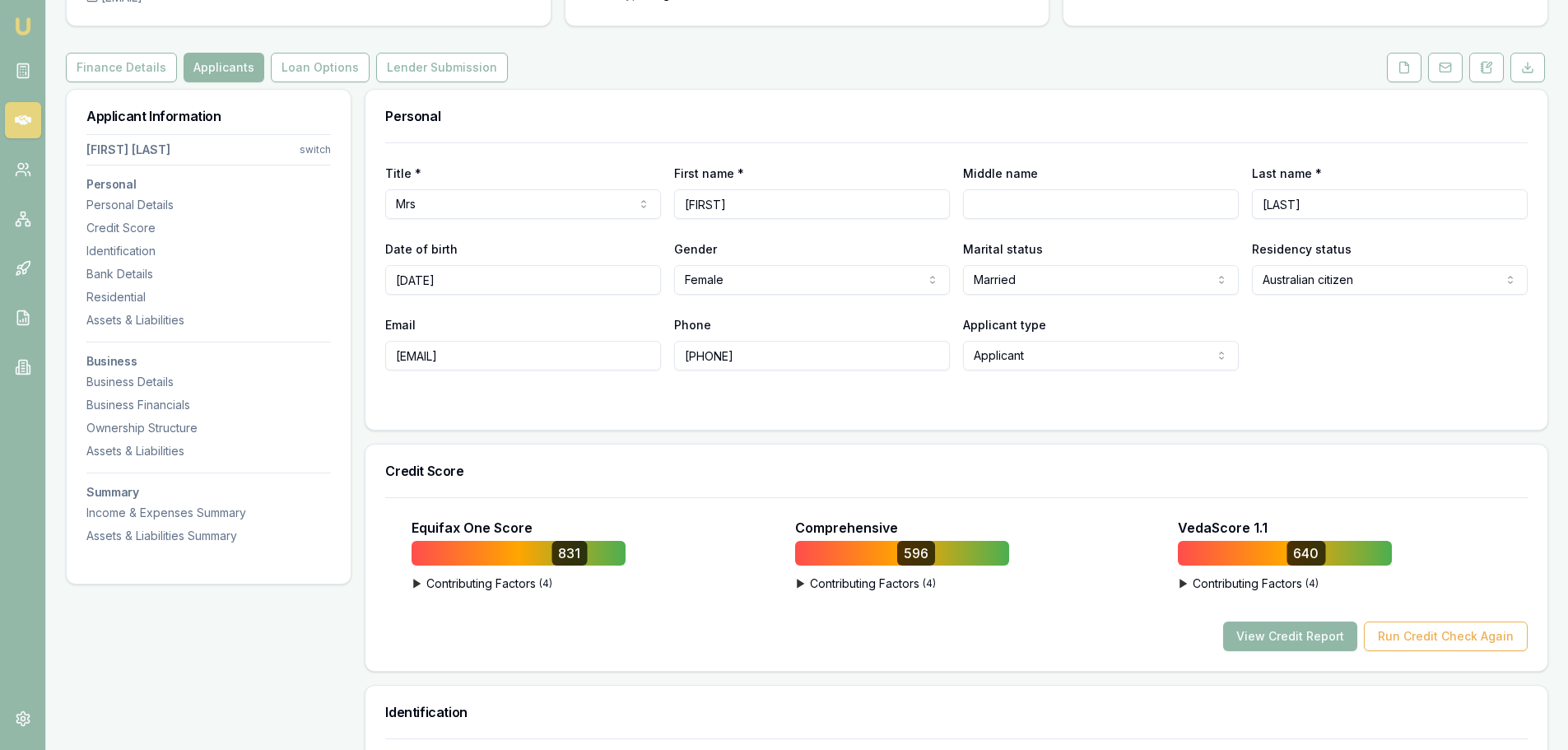 click on "View Credit Report" at bounding box center (1290, 636) 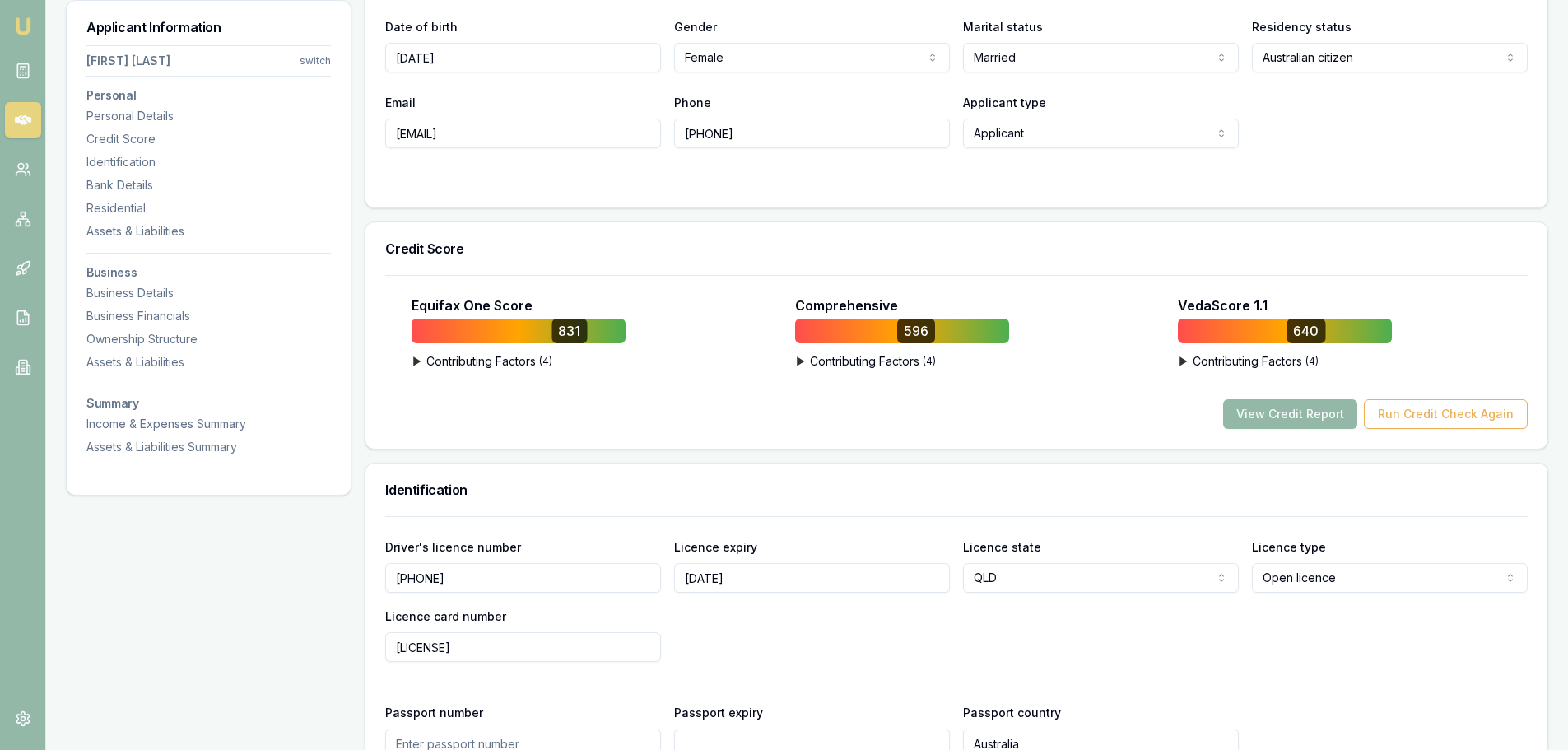 scroll, scrollTop: 165, scrollLeft: 0, axis: vertical 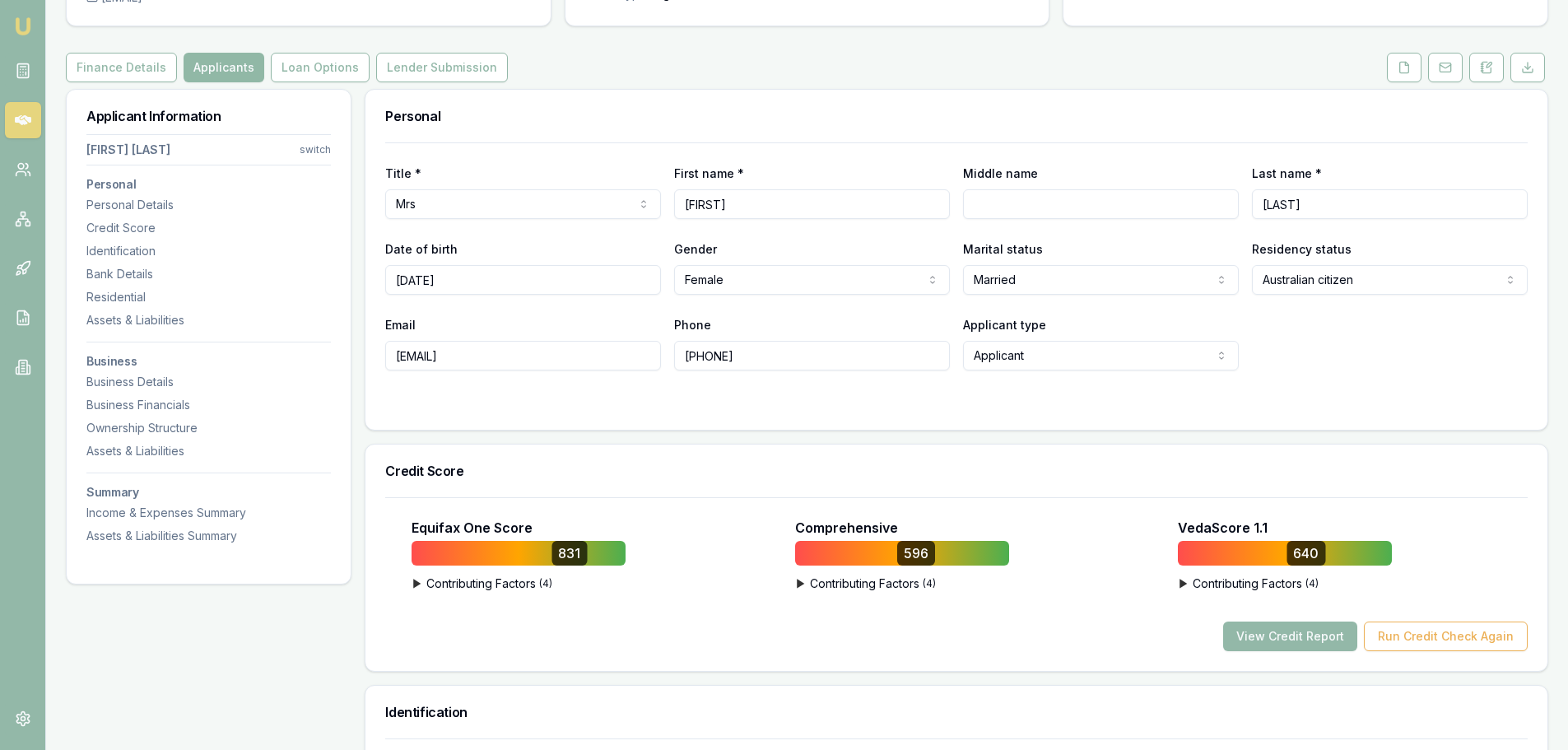 click on "Applicants" at bounding box center [224, 68] 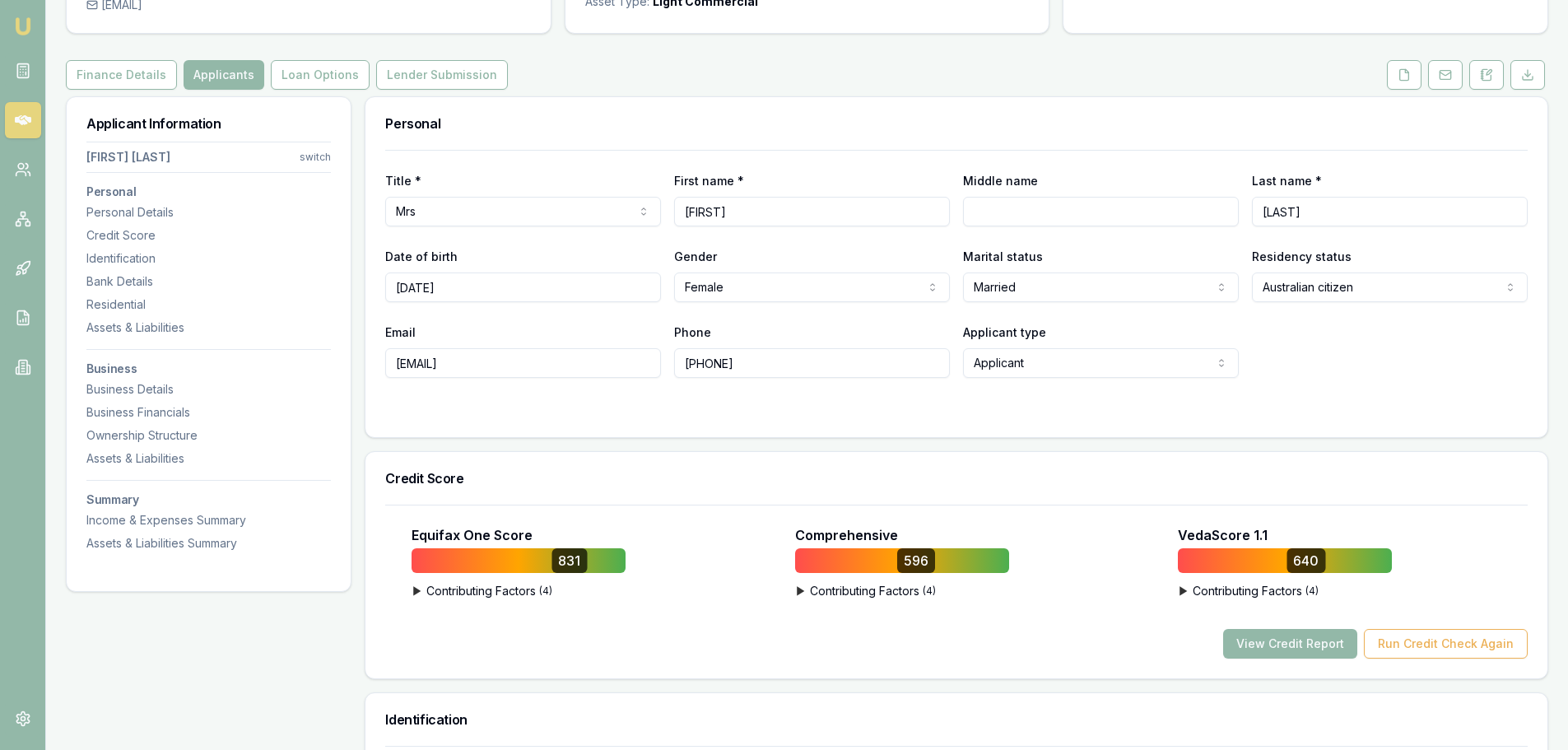 scroll, scrollTop: 0, scrollLeft: 0, axis: both 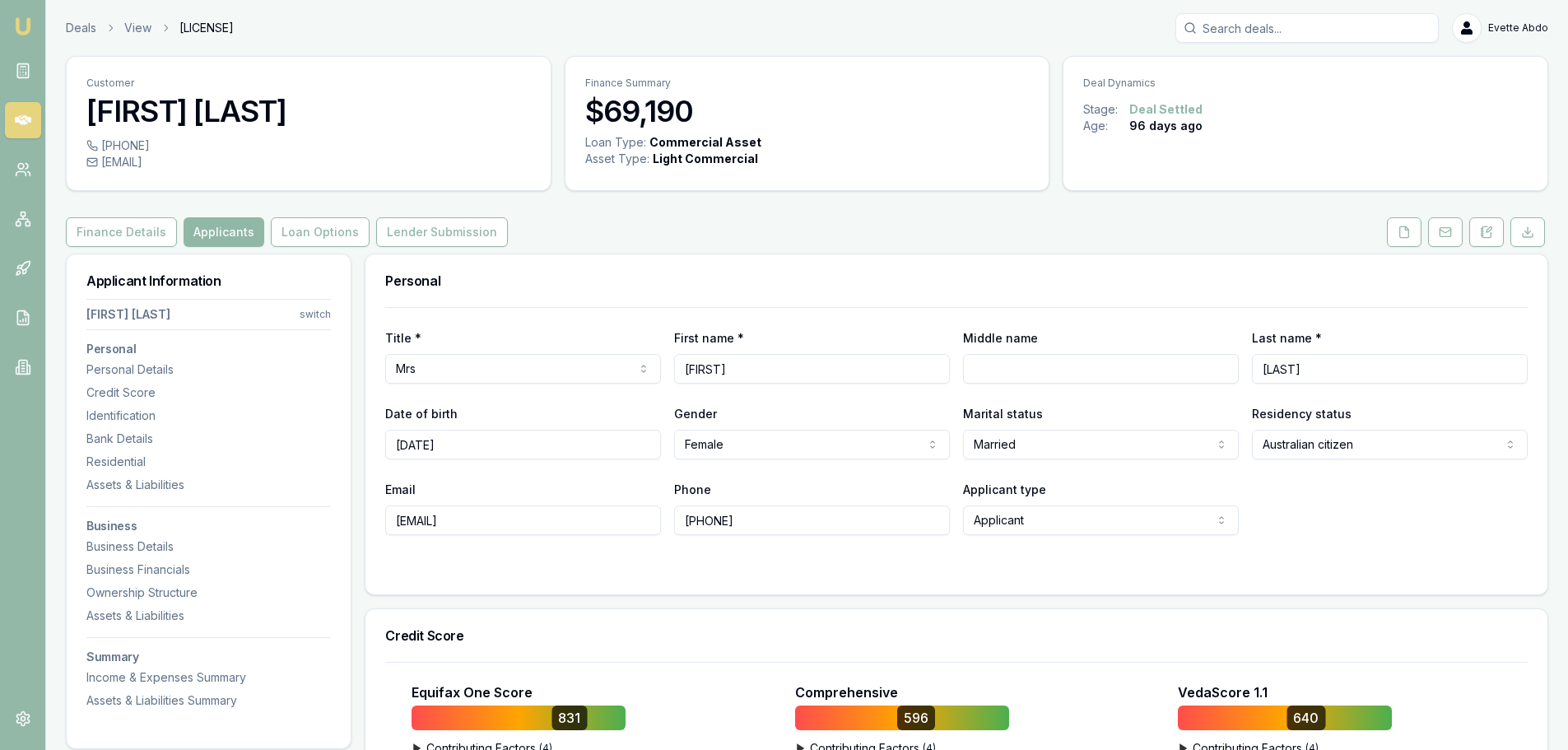 click on "Applicants" at bounding box center (224, 232) 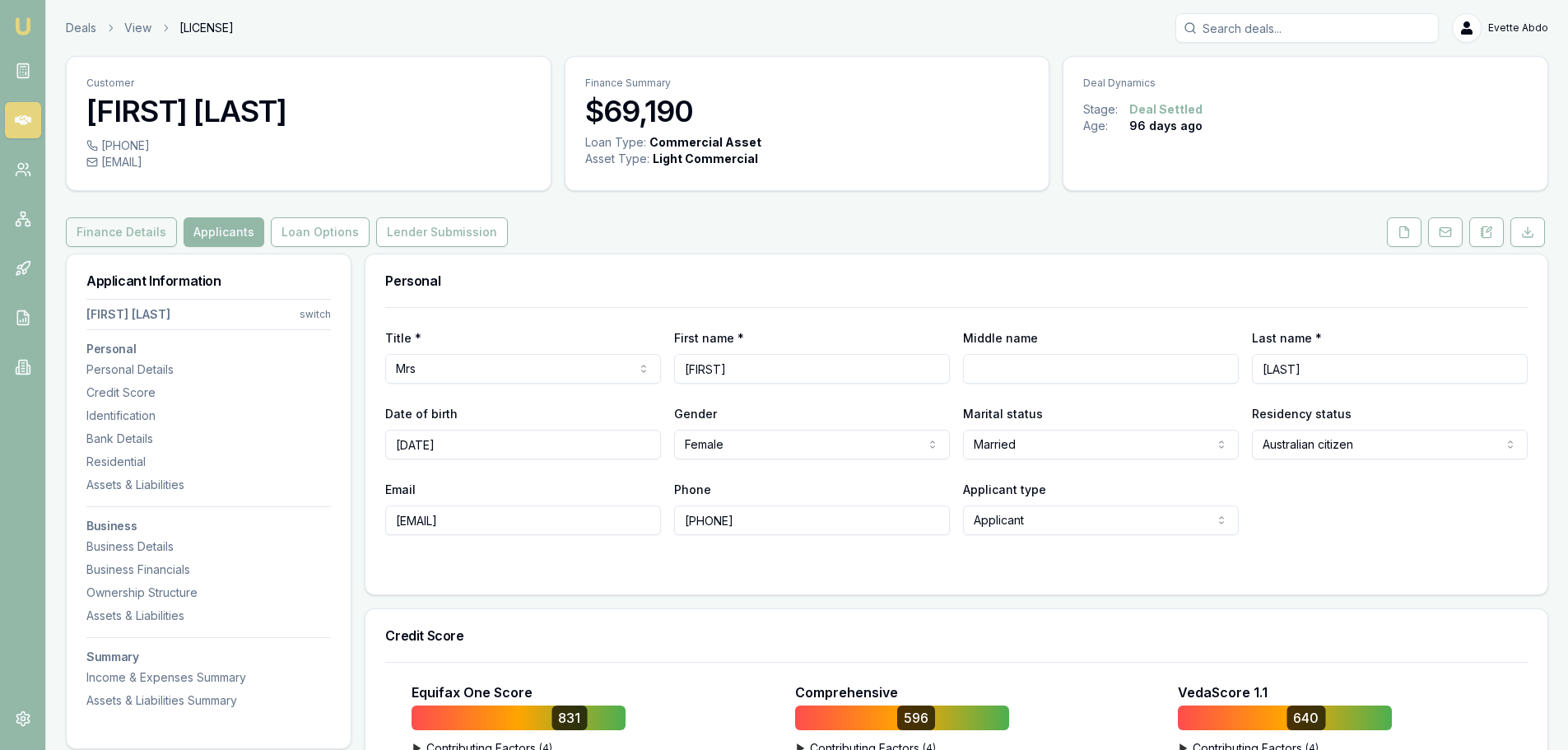 click on "Finance Details" at bounding box center (121, 232) 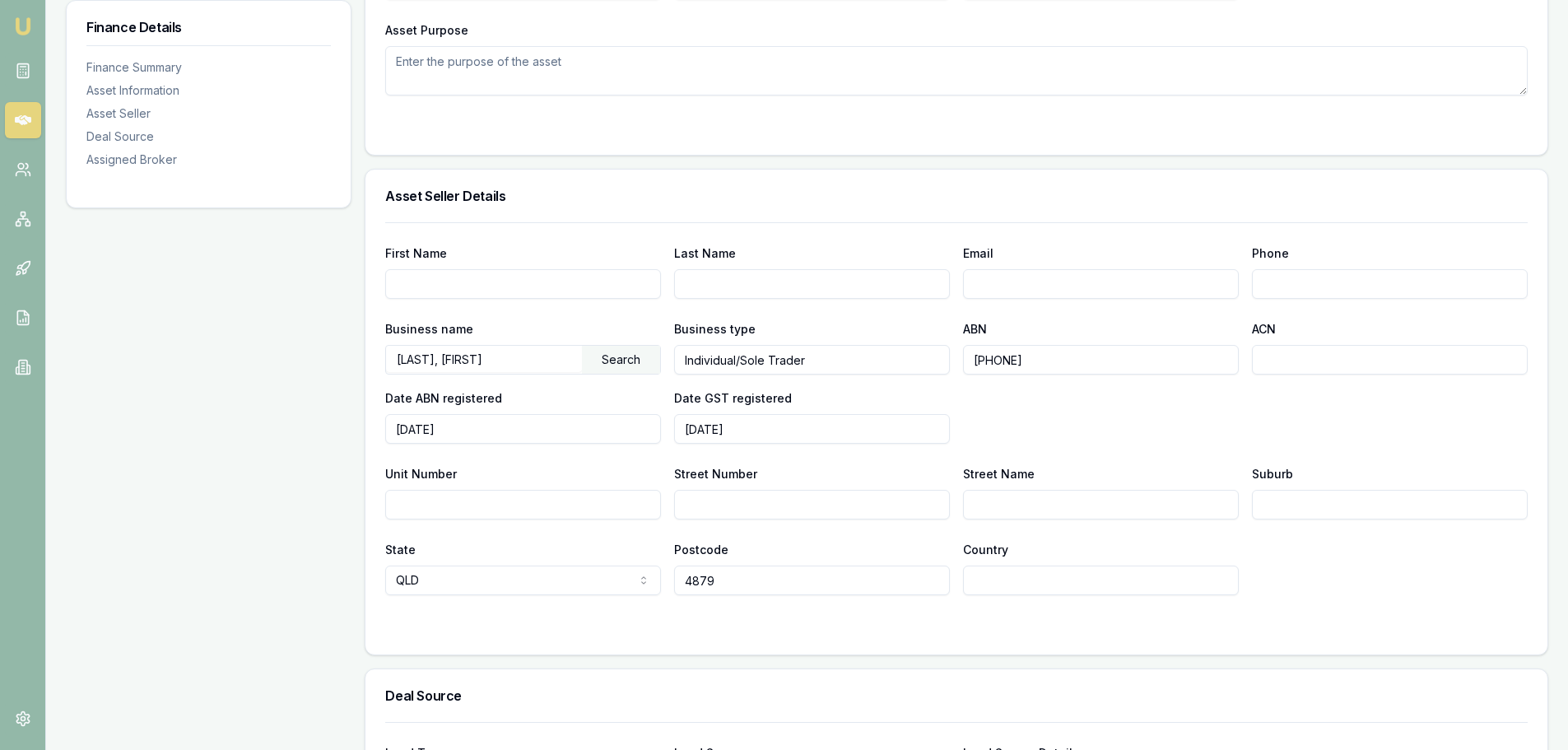 scroll, scrollTop: 741, scrollLeft: 0, axis: vertical 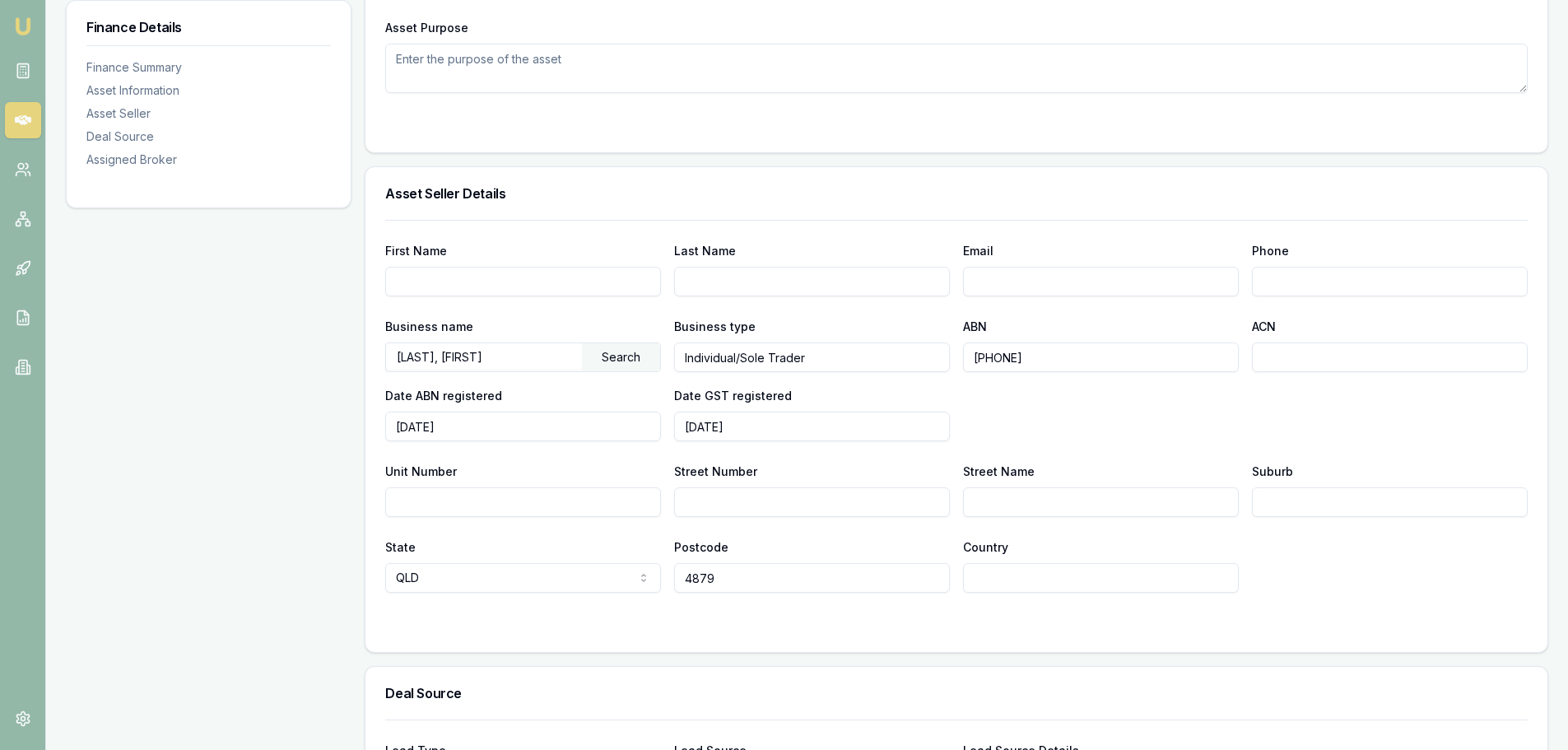 drag, startPoint x: 1088, startPoint y: 359, endPoint x: 914, endPoint y: 365, distance: 174.10342 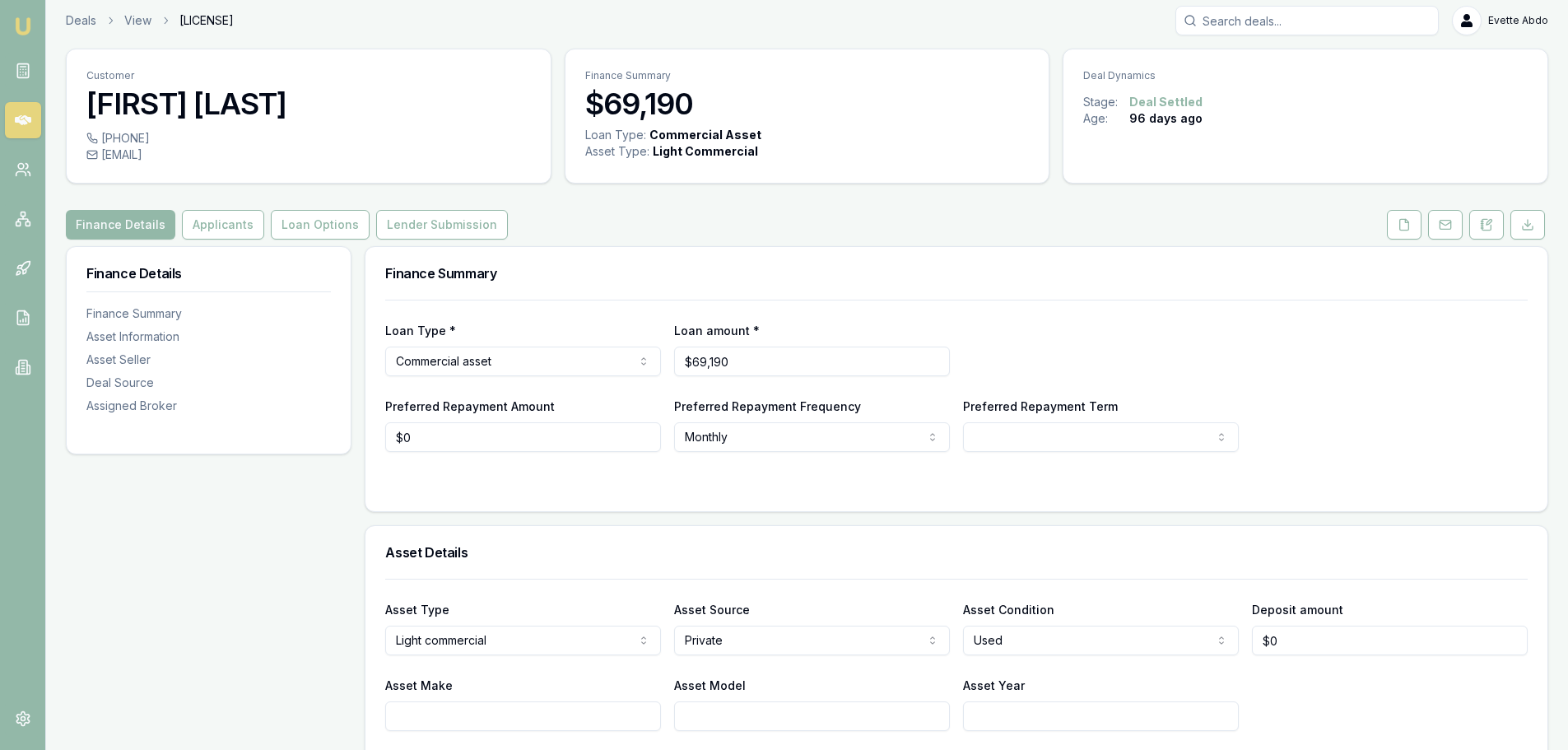 scroll, scrollTop: 0, scrollLeft: 0, axis: both 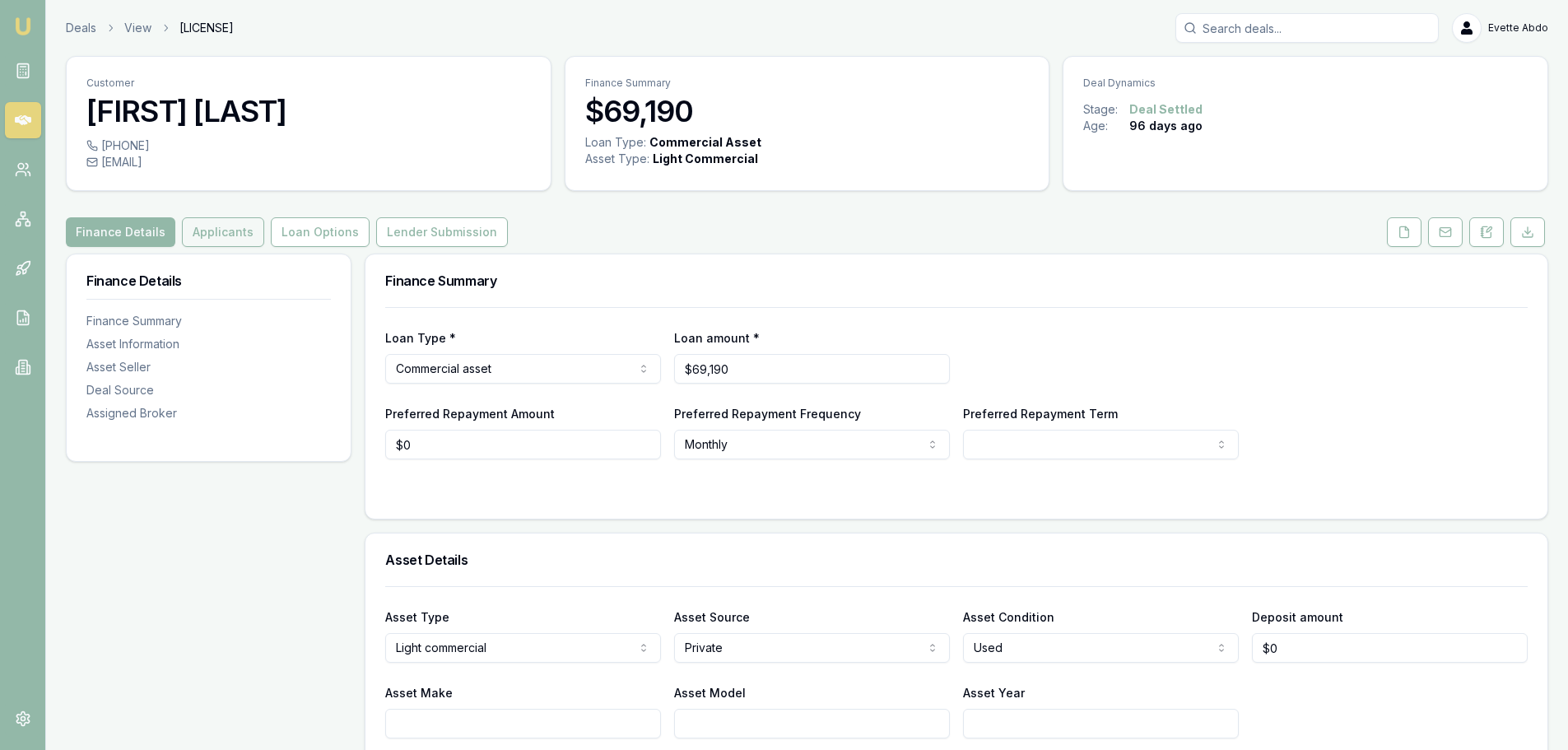 drag, startPoint x: 194, startPoint y: 234, endPoint x: 235, endPoint y: 235, distance: 41.0122 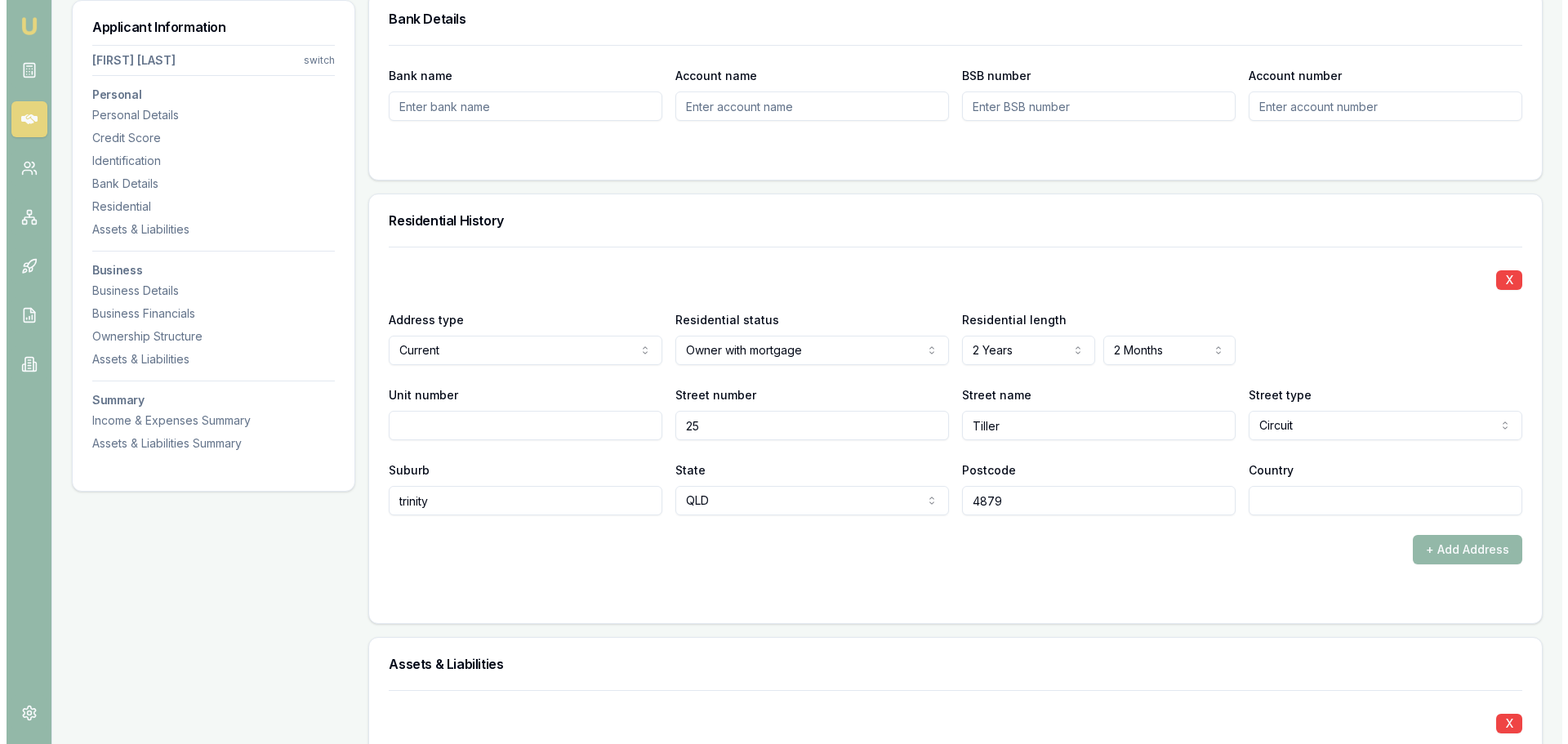 scroll, scrollTop: 1388, scrollLeft: 0, axis: vertical 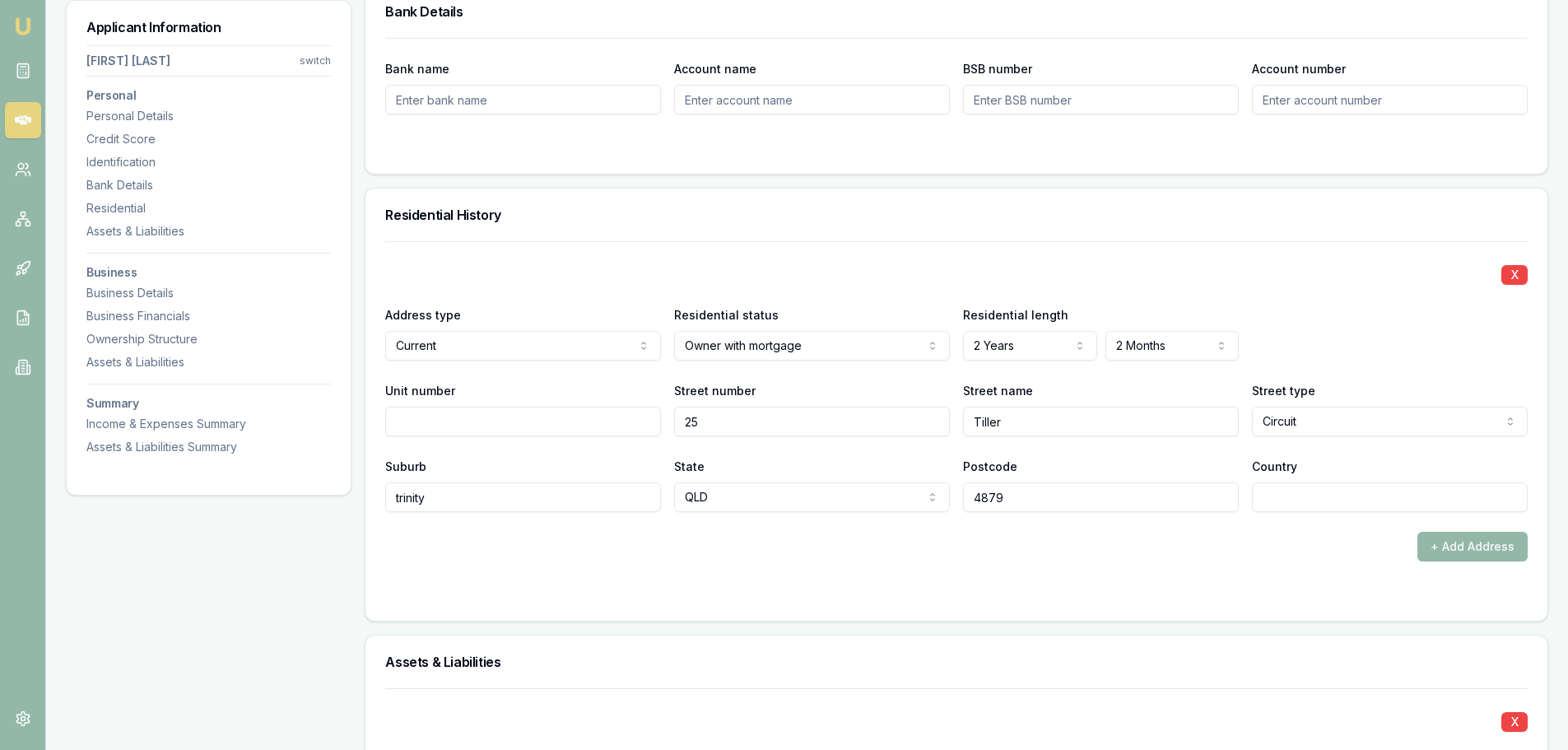 drag, startPoint x: 714, startPoint y: 422, endPoint x: 672, endPoint y: 424, distance: 42.04759 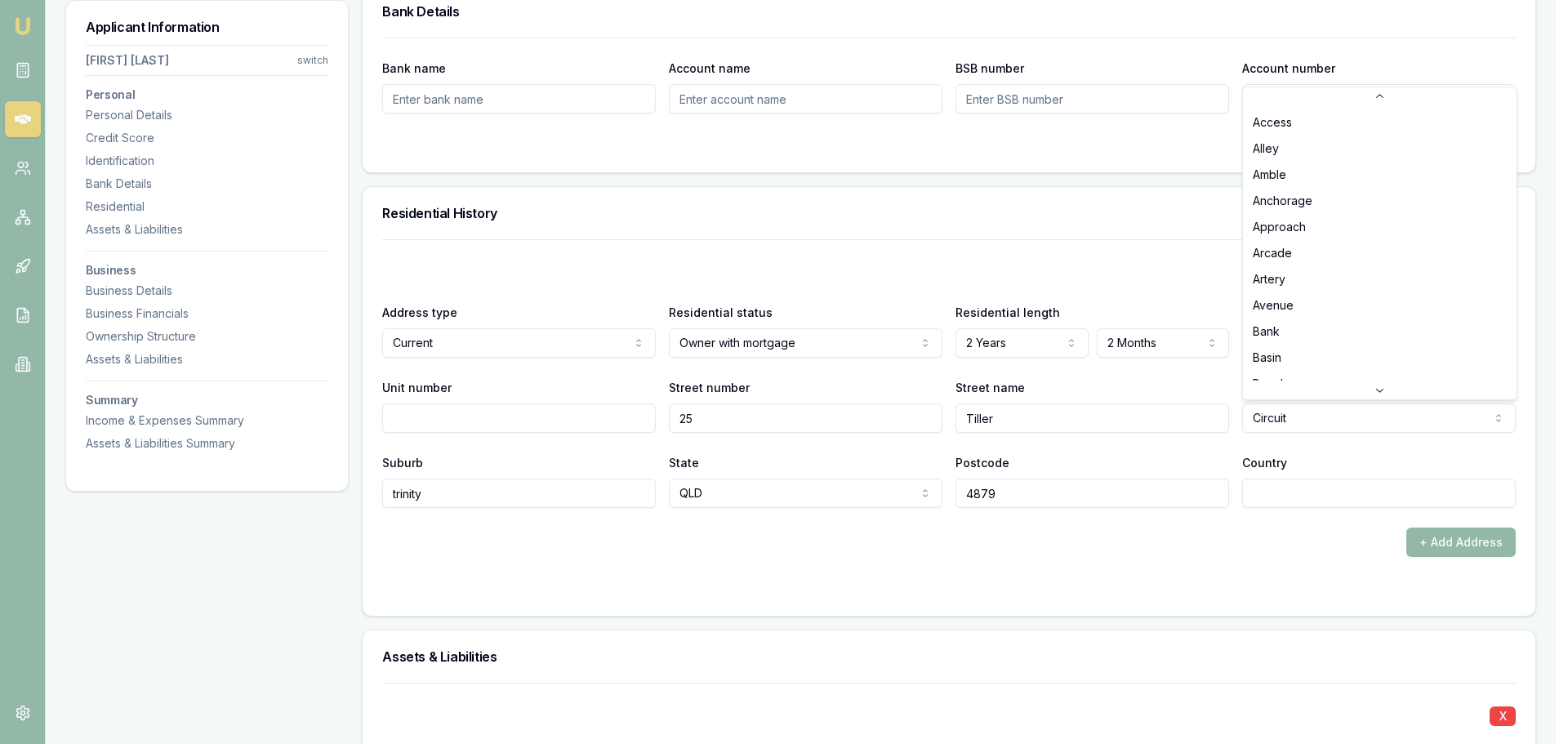 scroll, scrollTop: 513, scrollLeft: 0, axis: vertical 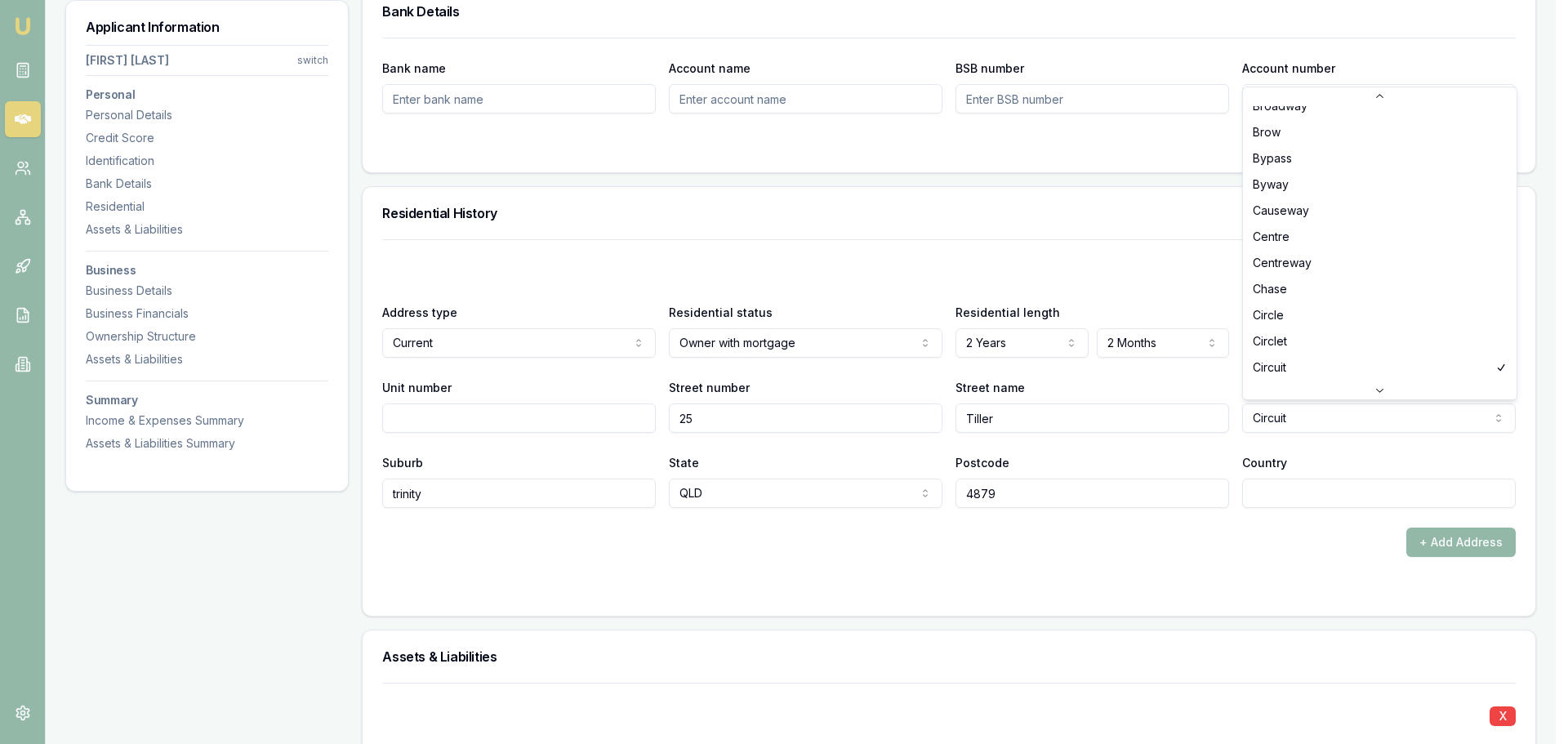 click on "Customer [FIRST] [LAST] [PHONE] [EMAIL] Finance Summary $69,190 Loan Type: Commercial Asset Asset Type : Light Commercial Deal Dynamics Stage: Deal Settled Age: 96 days ago Finance Details Applicants Loan Options Lender Submission Applicant Information [FIRST] [LAST] switch Personal Personal Details Credit Score Identification Bank Details Residential Assets & Liabilities Business Business Details Business Financials Ownership Structure Assets & Liabilities Summary Income & Expenses Summary Assets & Liabilities Summary Personal Title * Mrs Mr Mrs Miss Ms Dr Prof First name * [FIRST] Middle name  Last name * [LAST] Date of birth [DATE] Gender  Female Male Female Other Not disclosed Marital status  Married Single Married De facto Separated Divorced Widowed Residency status  Australian citizen Australian citizen Permanent resident Temporary resident Visa holder Email [EMAIL] Phone [PHONE] Applicant type  Applicant Applicant 831" at bounding box center [784, -1017] 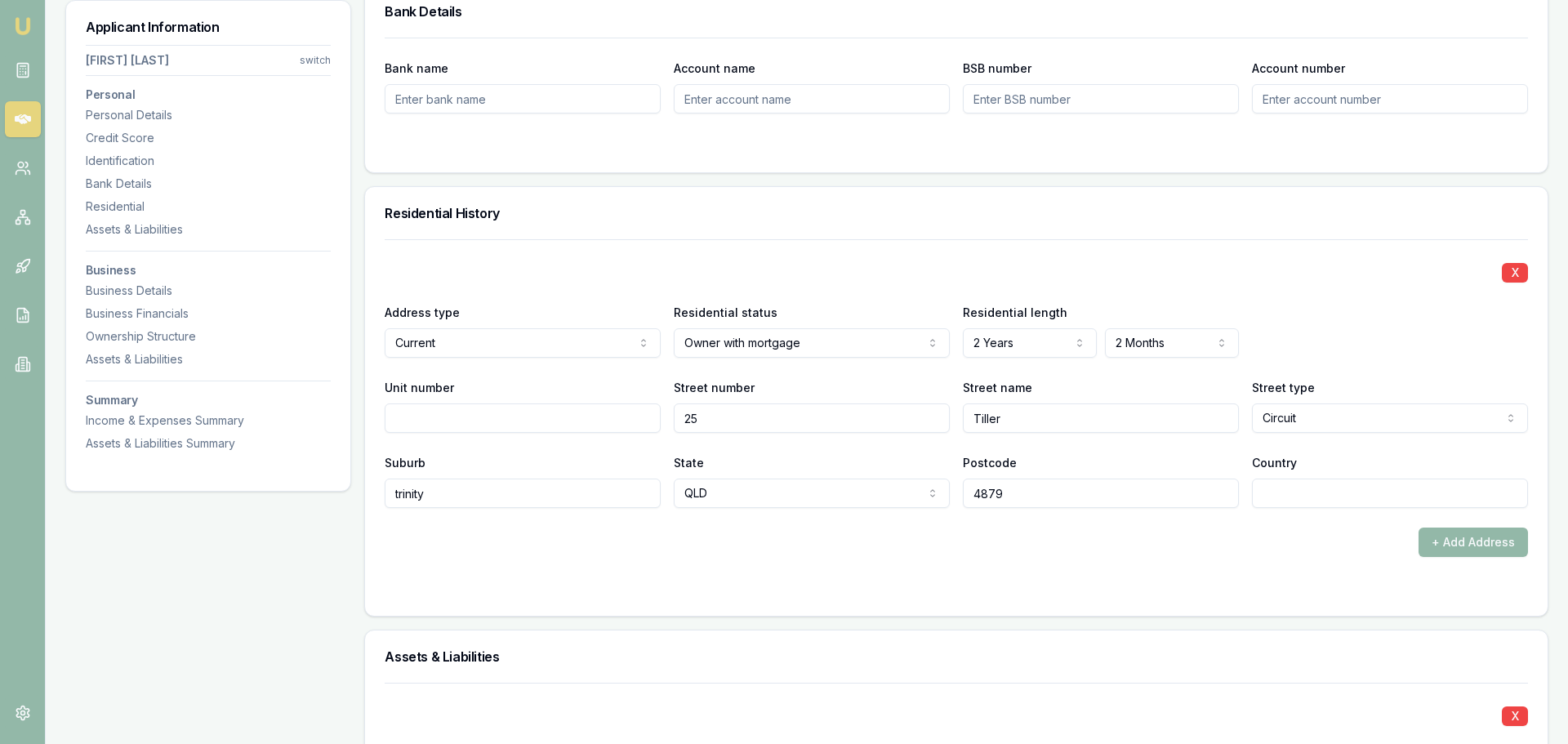 click on "Customer [FIRST] [LAST] [PHONE] [EMAIL] Finance Summary $69,190 Loan Type: Commercial Asset Asset Type : Light Commercial Deal Dynamics Stage: Deal Settled Age: 96 days ago Finance Details Applicants Loan Options Lender Submission Applicant Information [FIRST] [LAST] switch Personal Personal Details Credit Score Identification Bank Details Residential Assets & Liabilities Business Business Details Business Financials Ownership Structure Assets & Liabilities Summary Income & Expenses Summary Assets & Liabilities Summary Personal Title * Mrs Mr Mrs Miss Ms Dr Prof First name * [FIRST] Middle name  Last name * [LAST] Date of birth [DATE] Gender  Female Male Female Other Not disclosed Marital status  Married Single Married De facto Separated Divorced Widowed Residency status  Australian citizen Australian citizen Permanent resident Temporary resident Visa holder Email [EMAIL] Phone [PHONE] Applicant type  Applicant Applicant 831" at bounding box center [784, -1017] 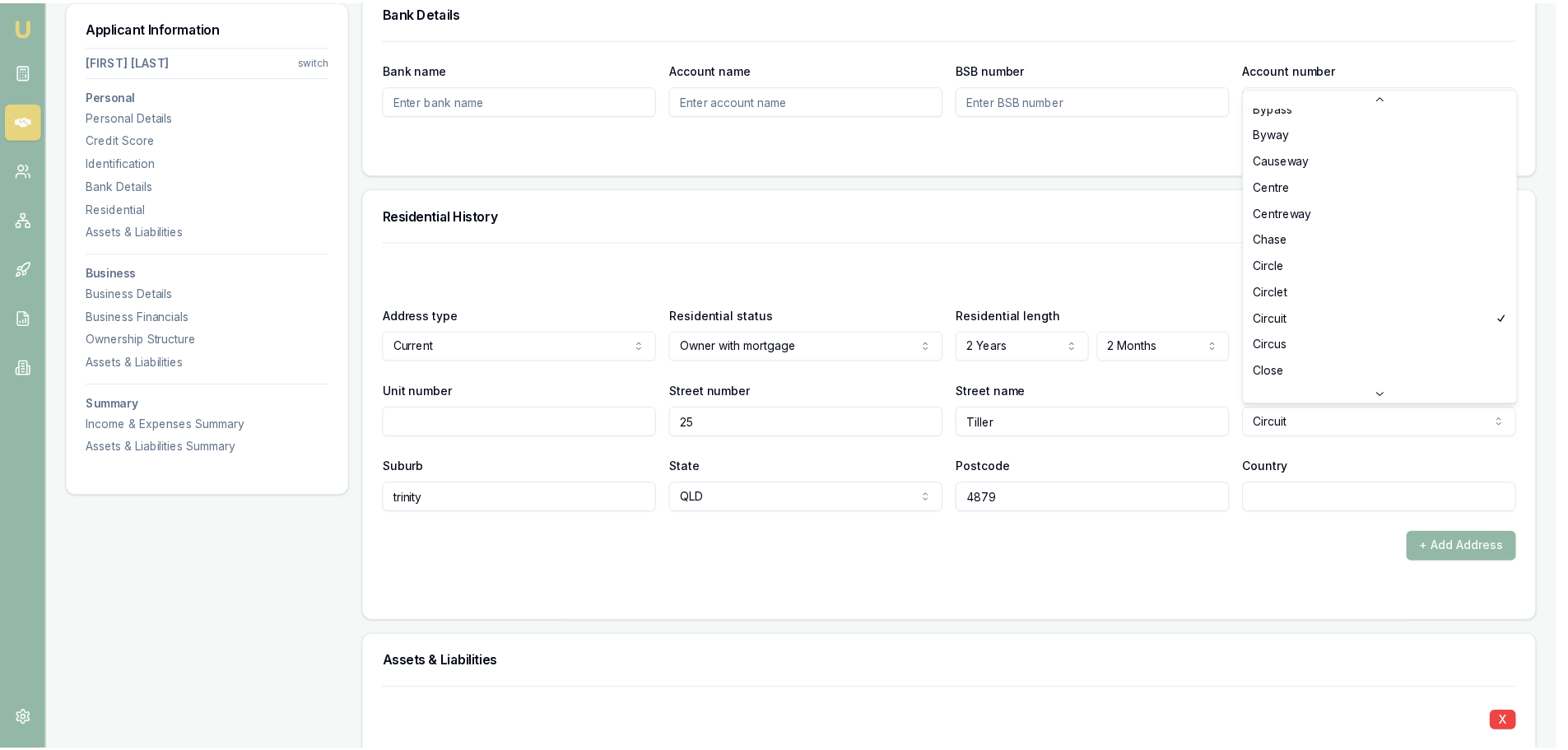 scroll, scrollTop: 596, scrollLeft: 0, axis: vertical 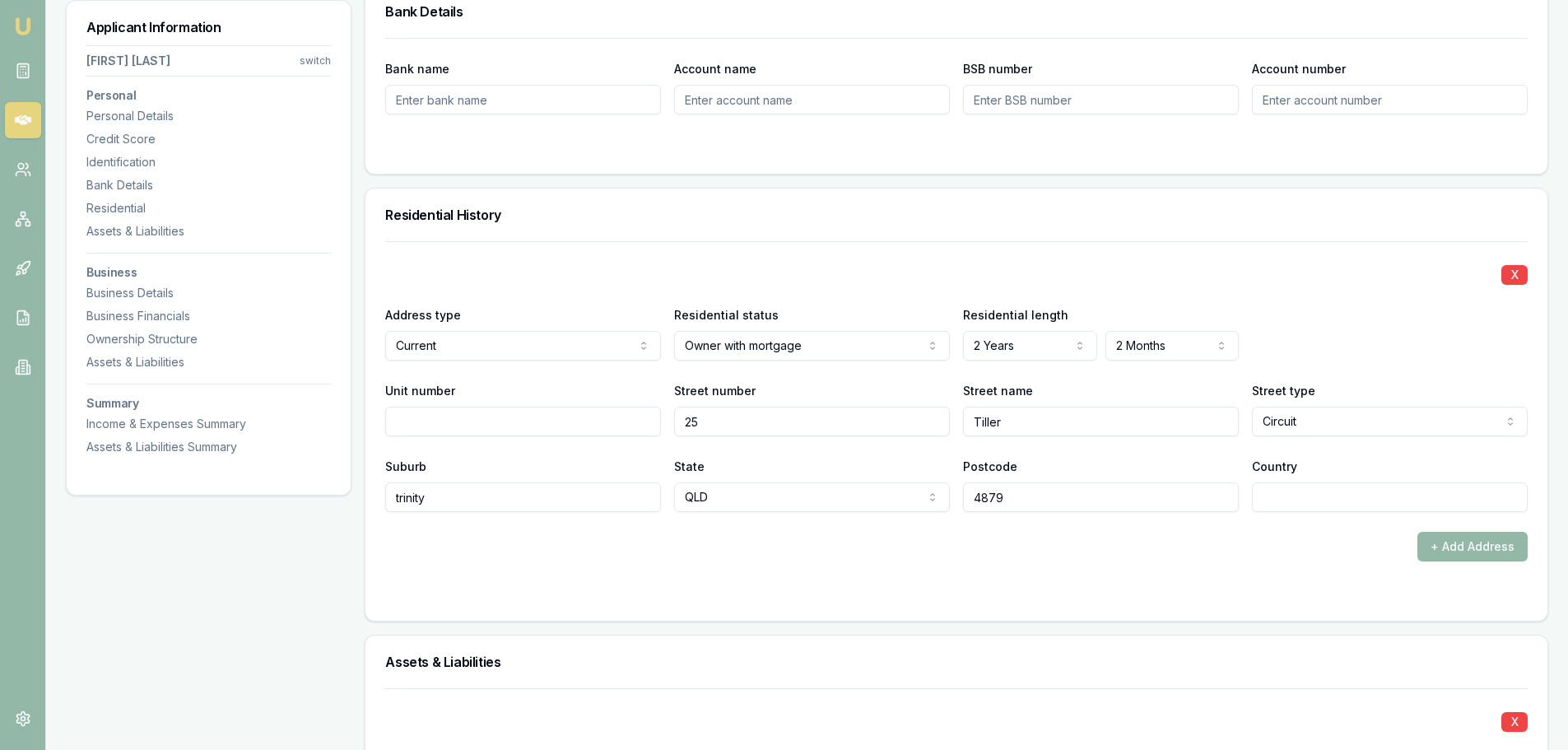 click on "trinity" at bounding box center (523, 497) 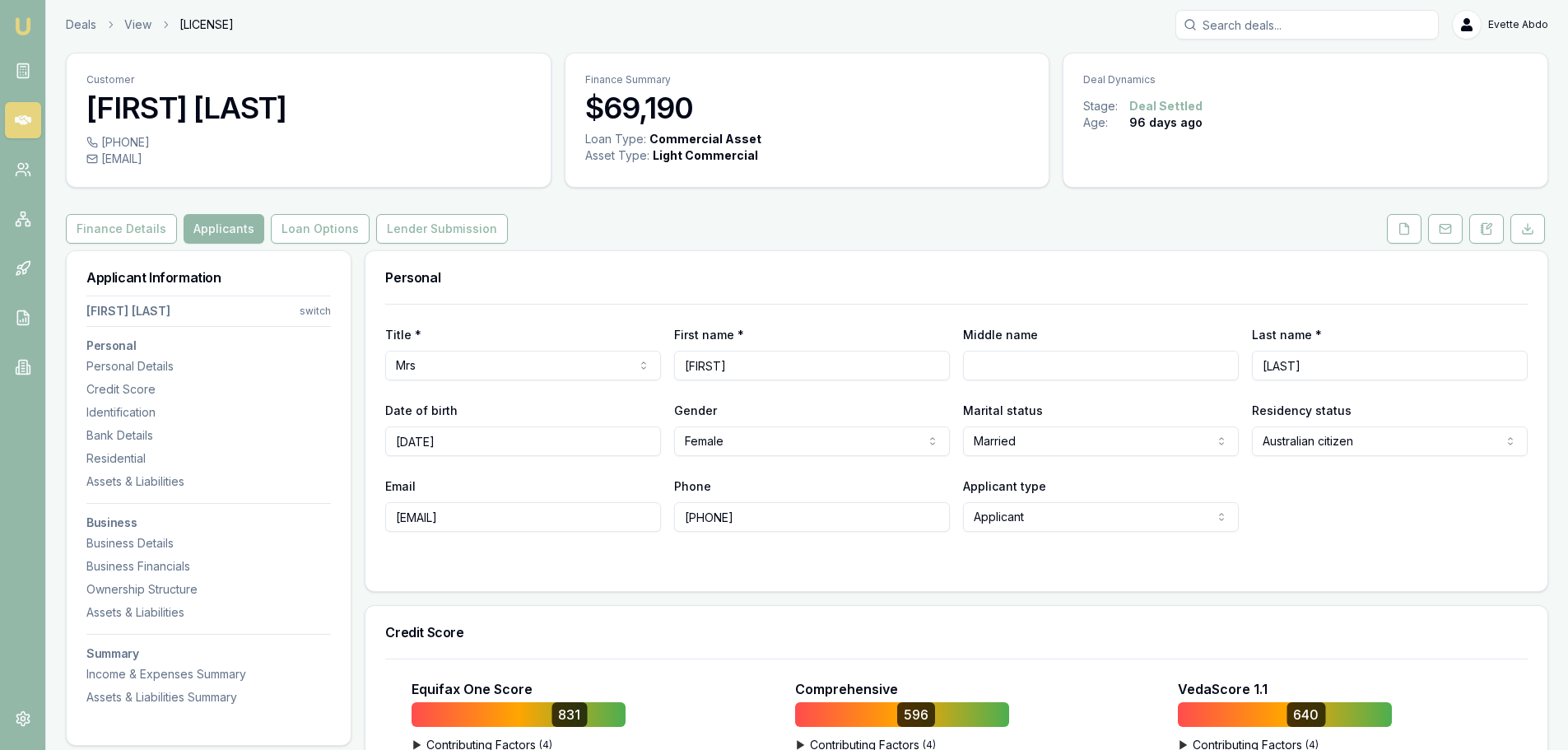 scroll, scrollTop: 0, scrollLeft: 0, axis: both 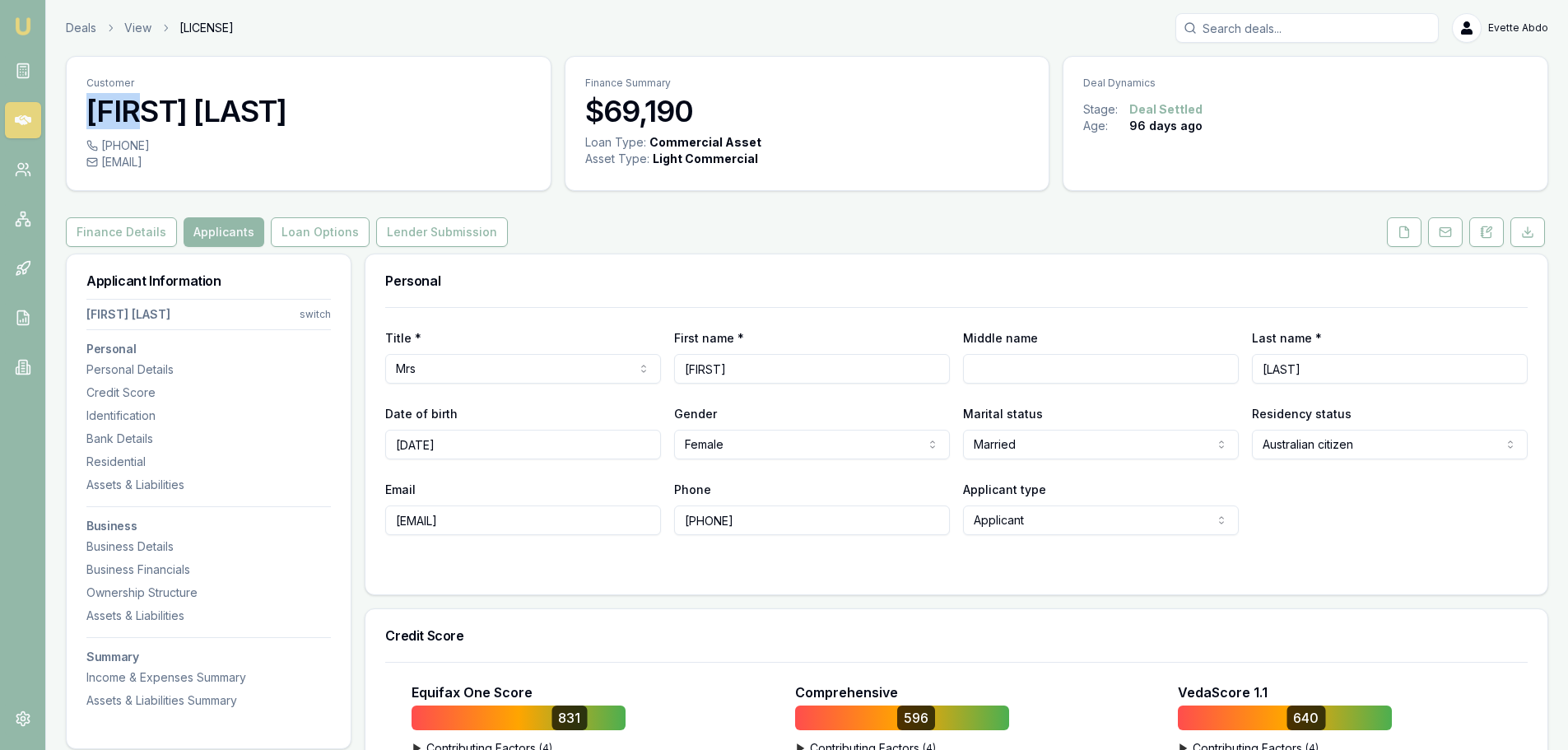 drag, startPoint x: 144, startPoint y: 114, endPoint x: 81, endPoint y: 116, distance: 63.03174 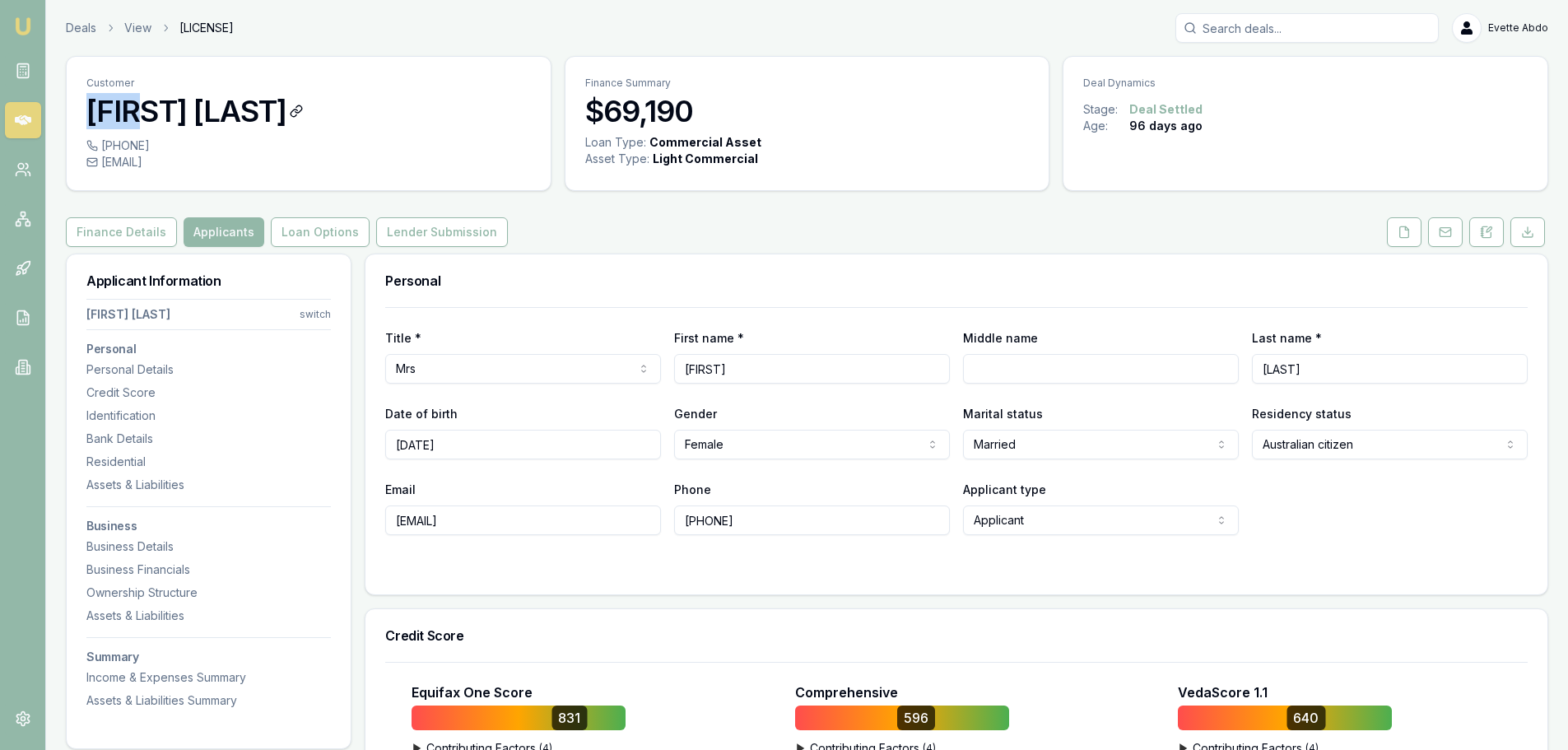 copy on "[FIRST]" 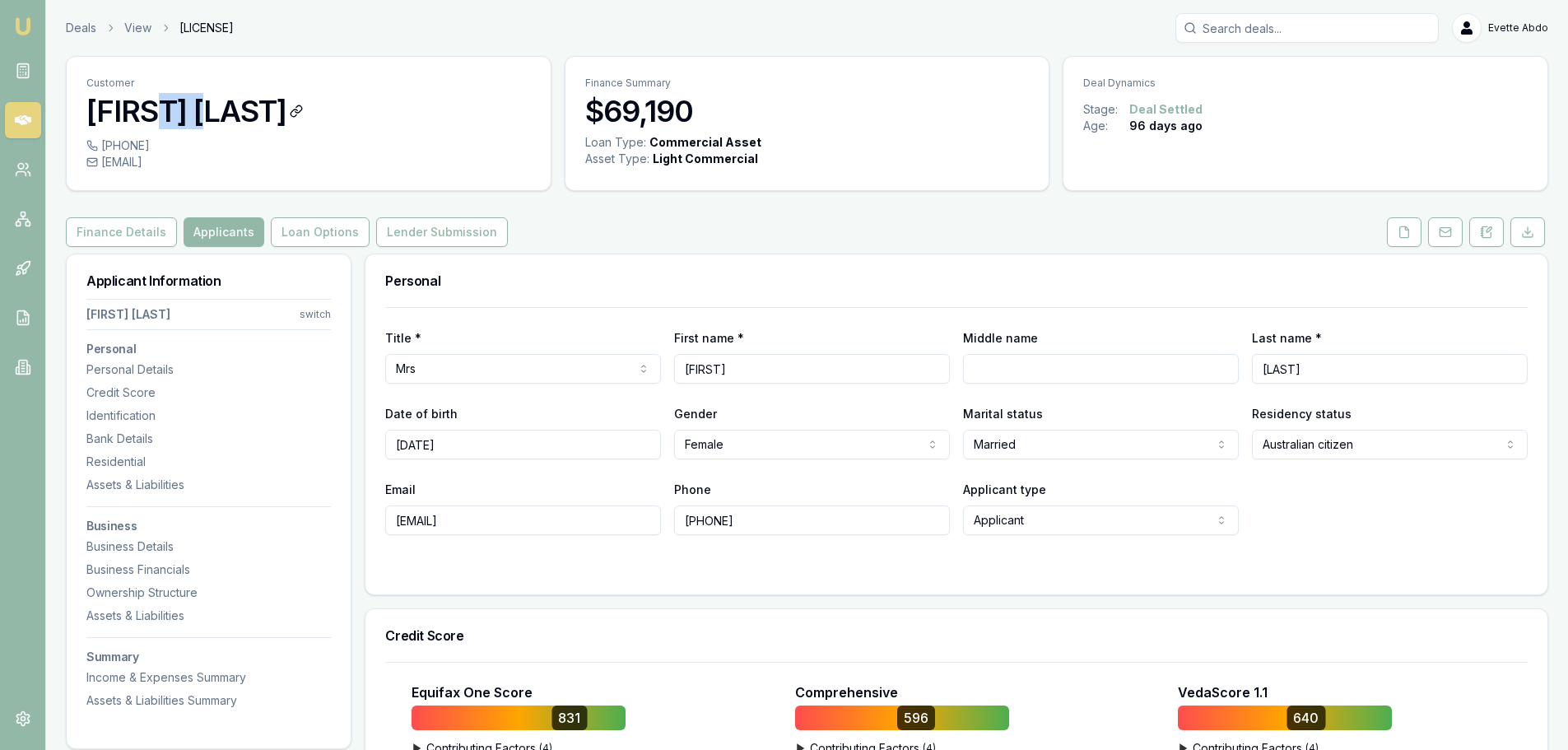 drag, startPoint x: 220, startPoint y: 110, endPoint x: 148, endPoint y: 114, distance: 72.11103 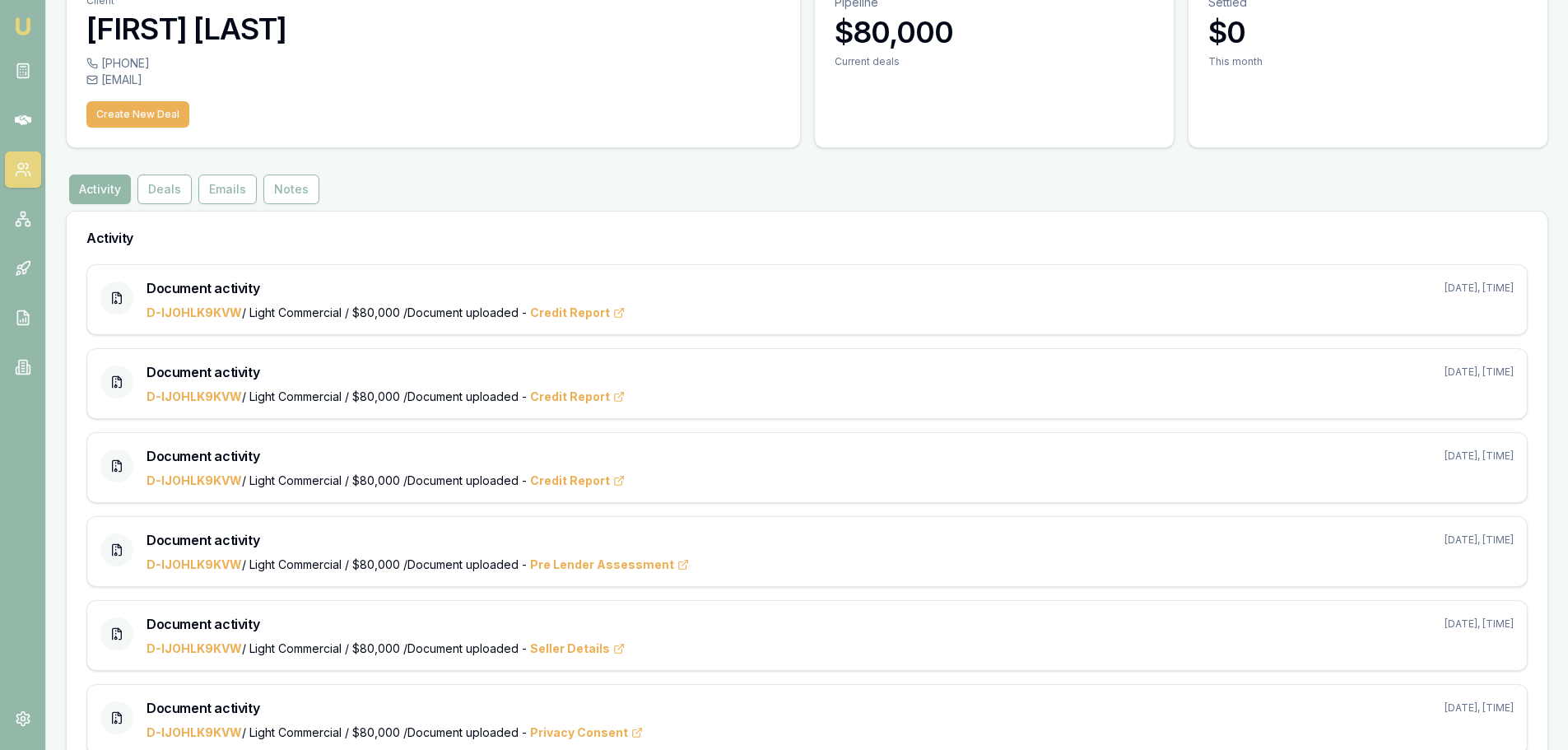 scroll, scrollTop: 0, scrollLeft: 0, axis: both 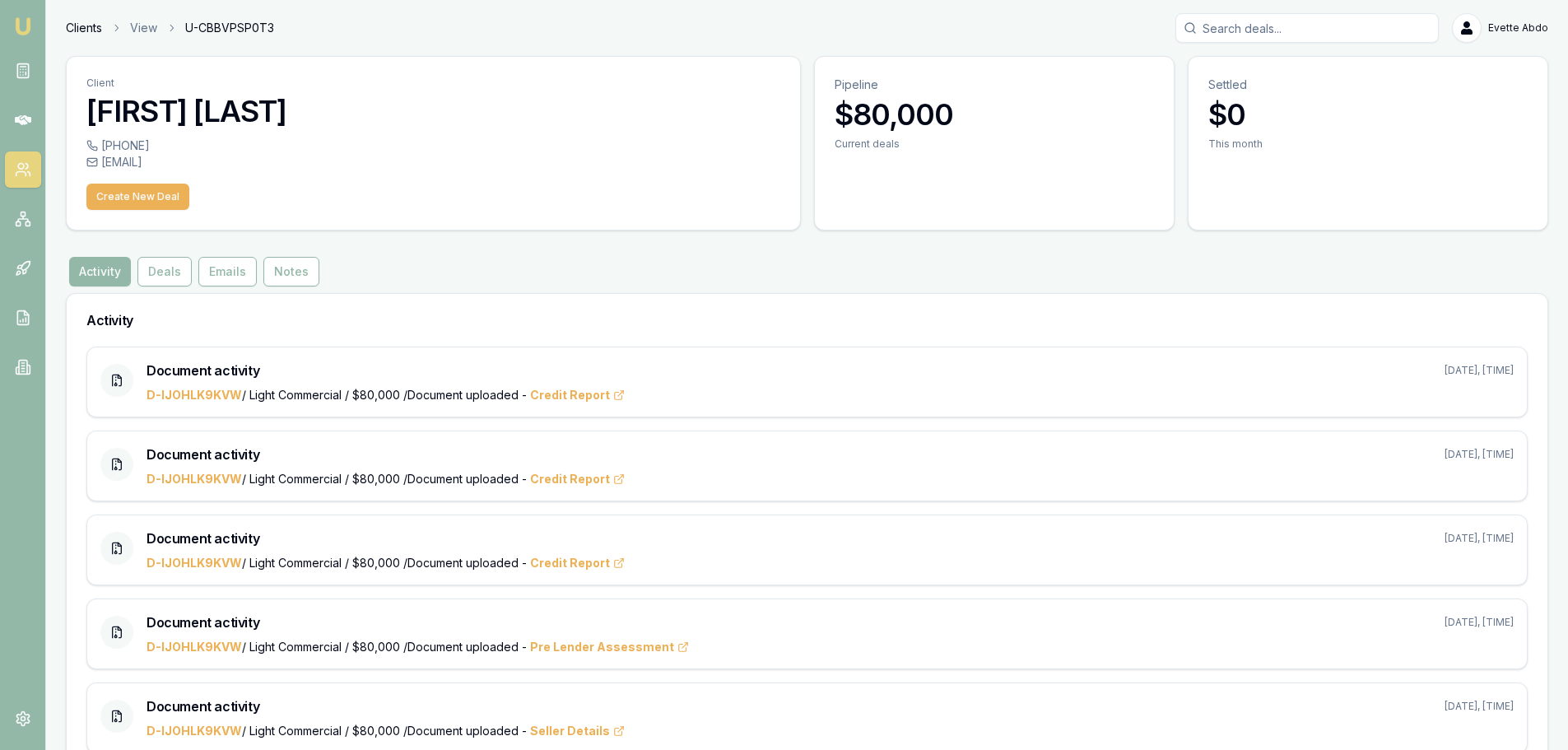 click on "Clients" at bounding box center (84, 28) 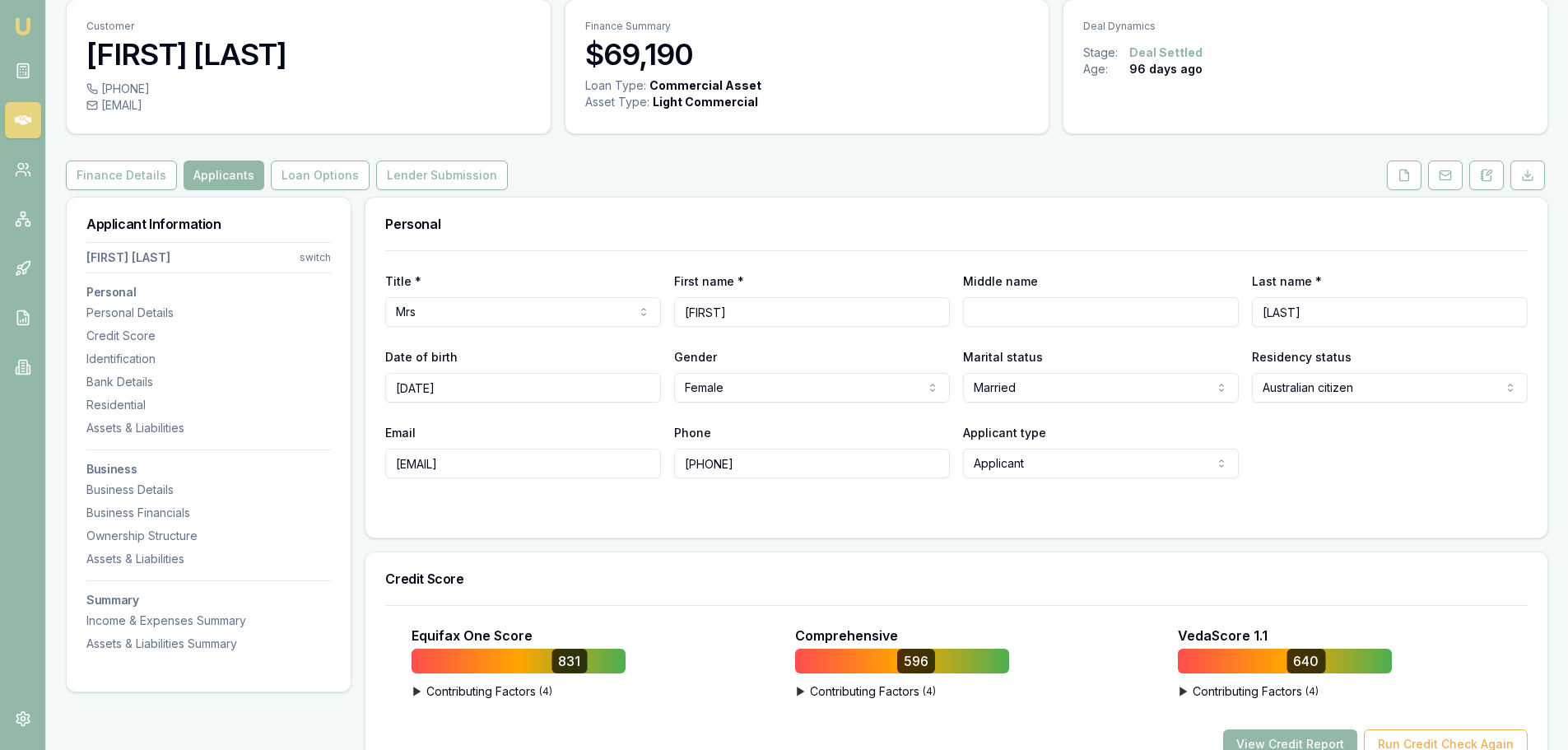 scroll, scrollTop: 82, scrollLeft: 0, axis: vertical 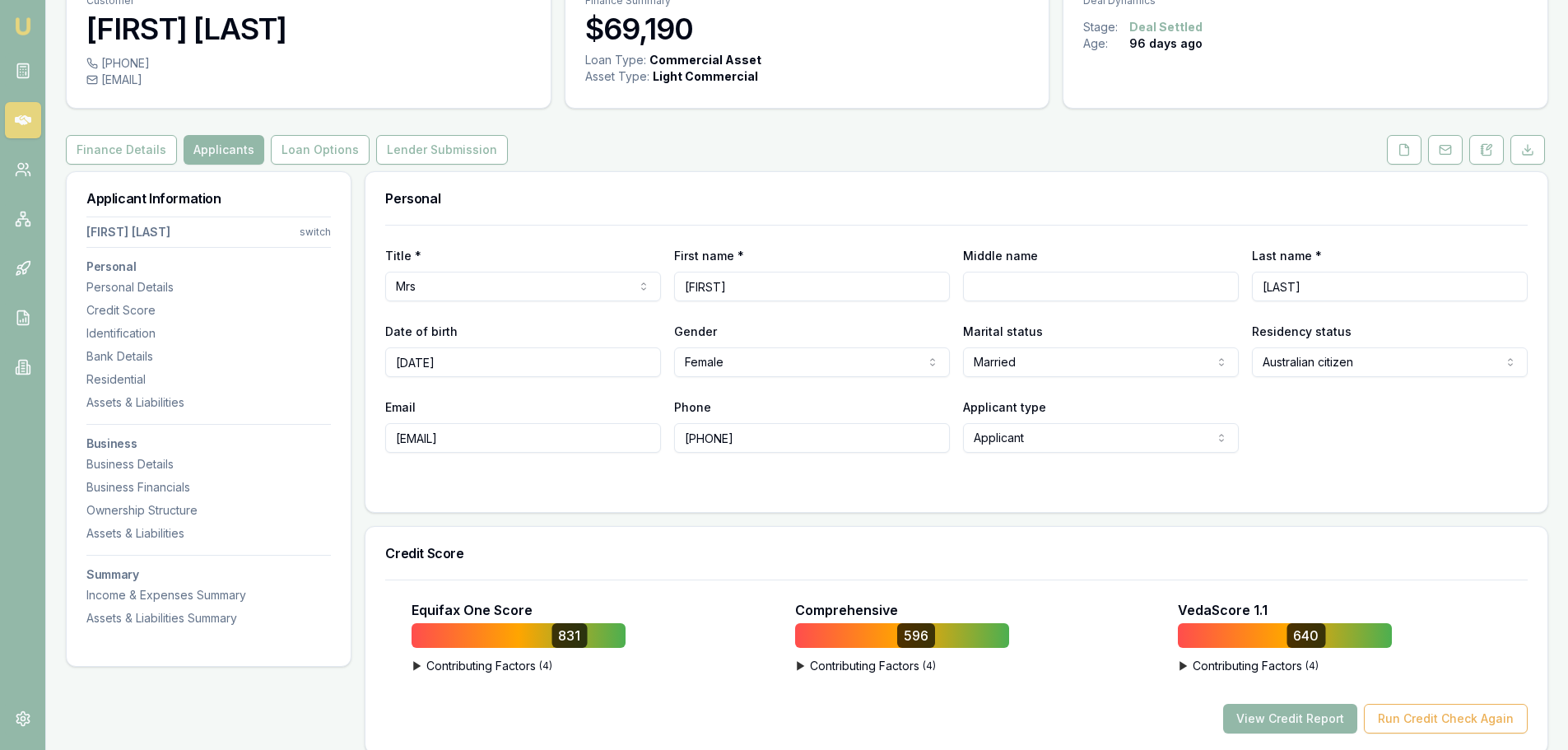 drag, startPoint x: 1293, startPoint y: 283, endPoint x: 1197, endPoint y: 293, distance: 96.51943 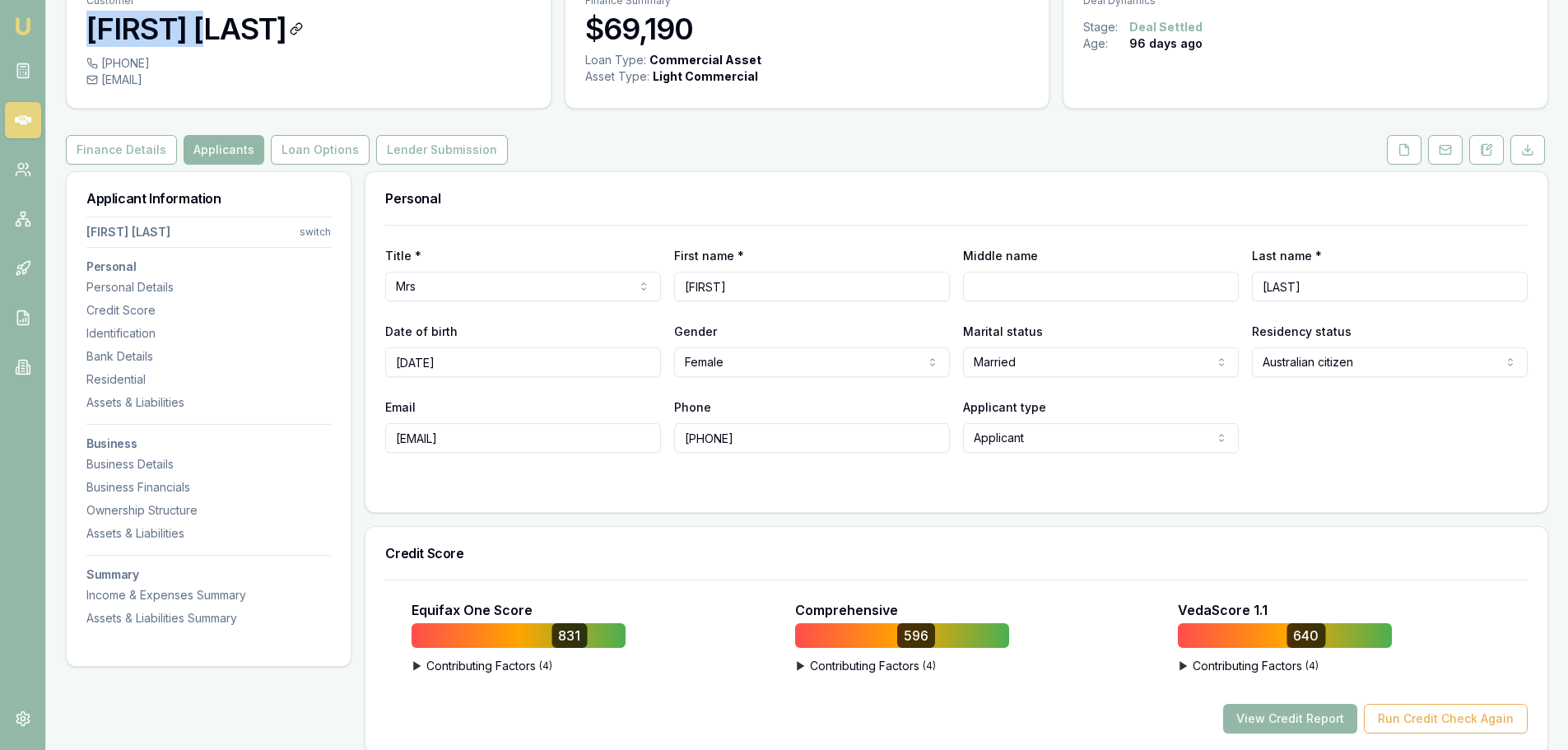 drag, startPoint x: 212, startPoint y: 30, endPoint x: 88, endPoint y: 27, distance: 124.03629 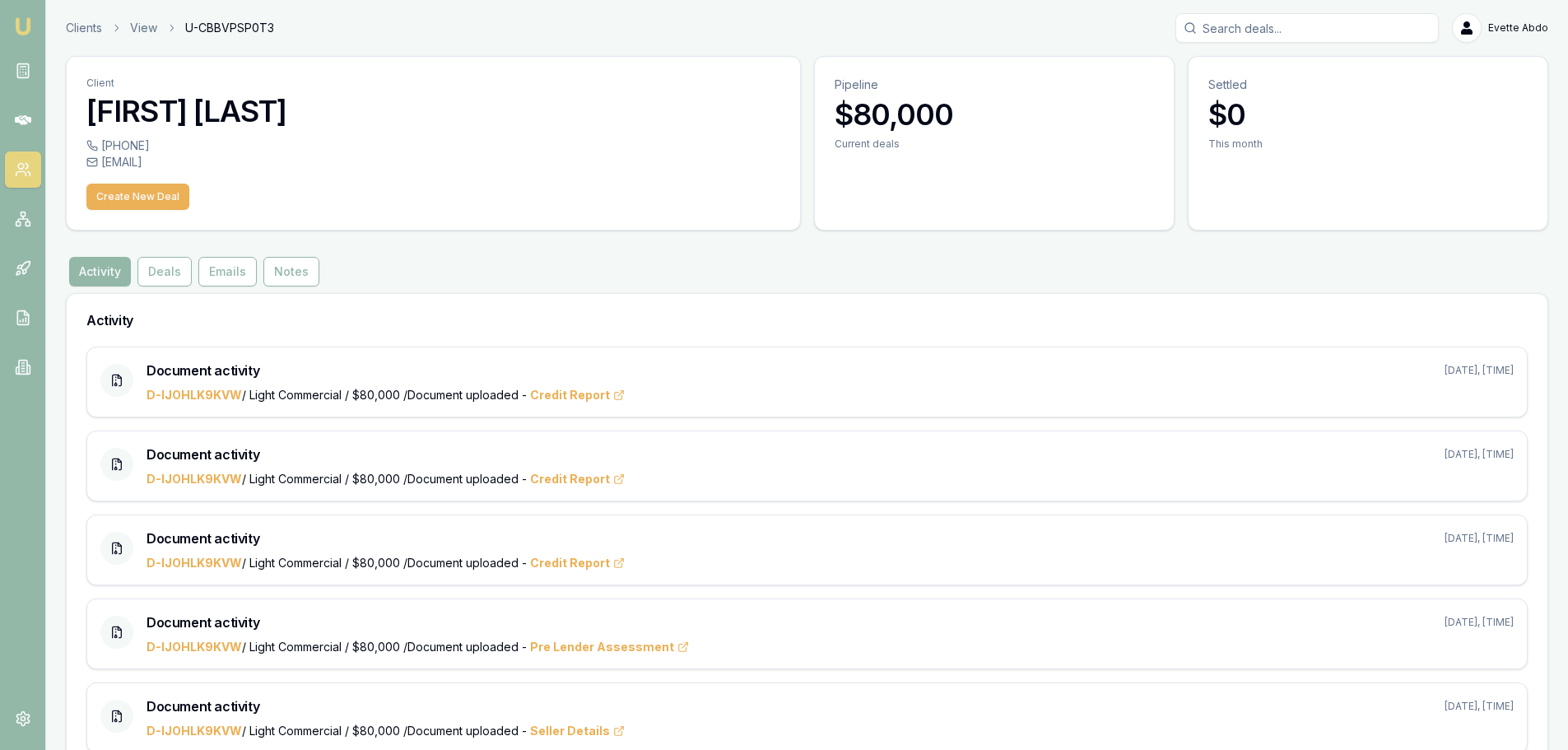 drag, startPoint x: 94, startPoint y: 29, endPoint x: 68, endPoint y: 122, distance: 96.56604 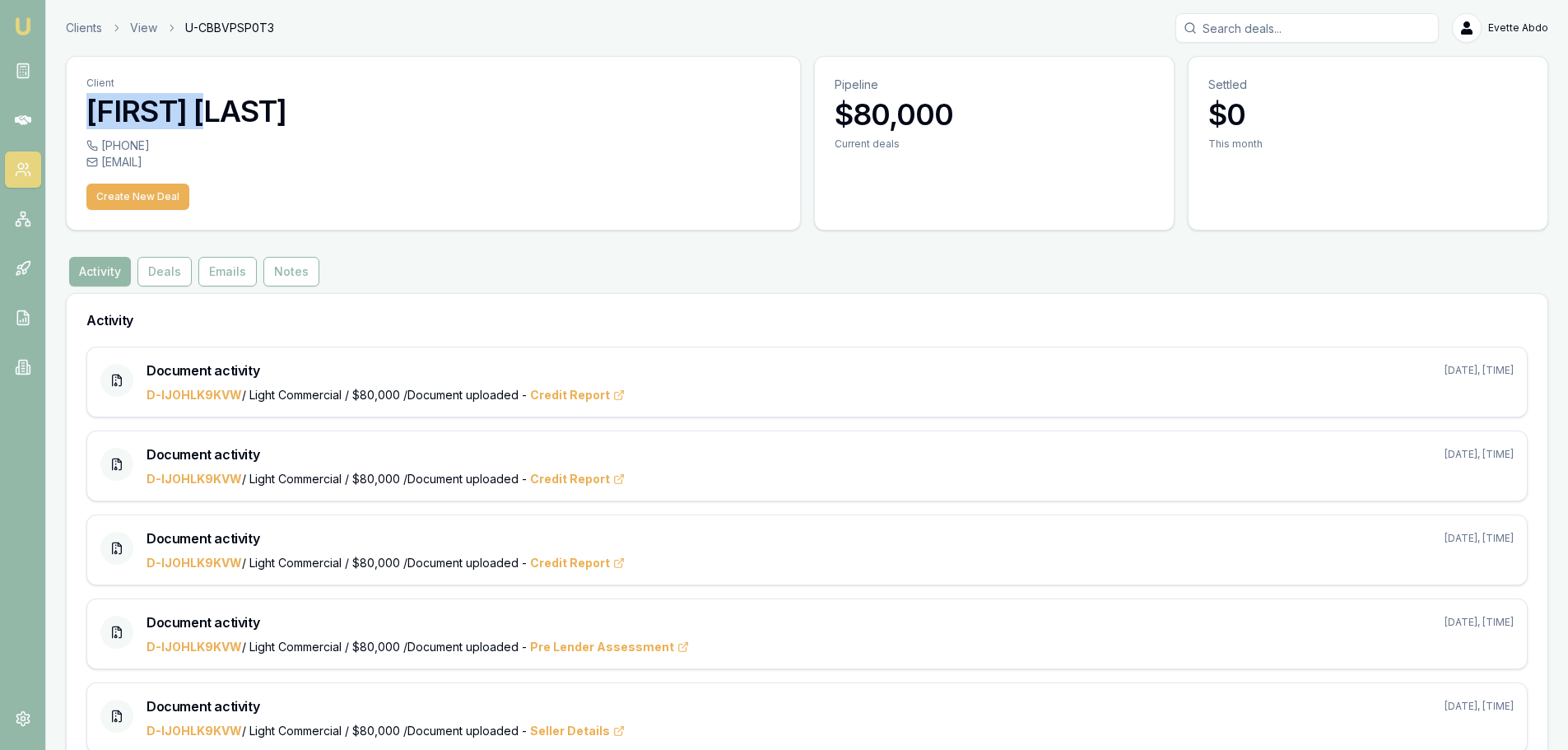 drag, startPoint x: 83, startPoint y: 109, endPoint x: 217, endPoint y: 114, distance: 134.09325 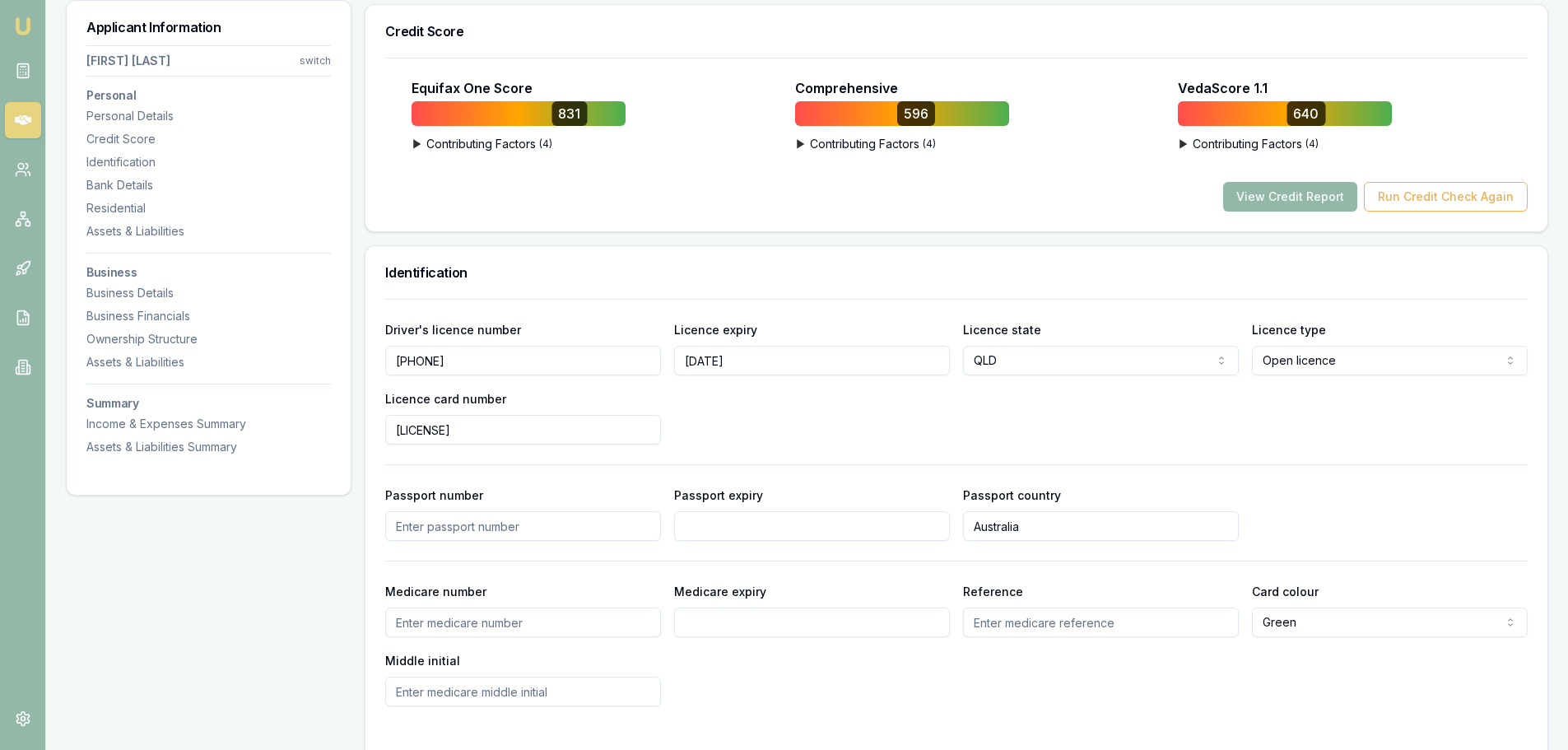 scroll, scrollTop: 659, scrollLeft: 0, axis: vertical 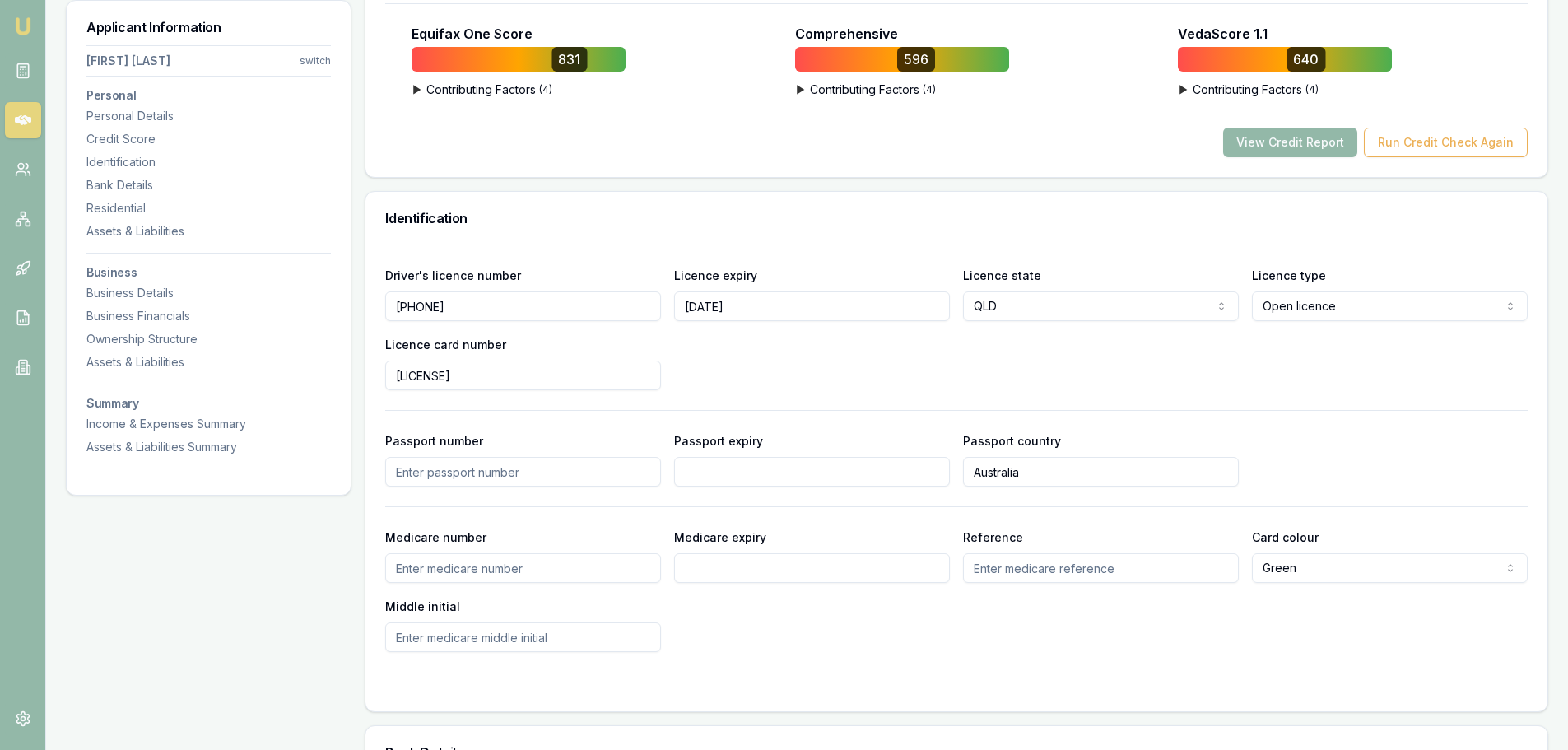 drag, startPoint x: 465, startPoint y: 309, endPoint x: 329, endPoint y: 305, distance: 136.05881 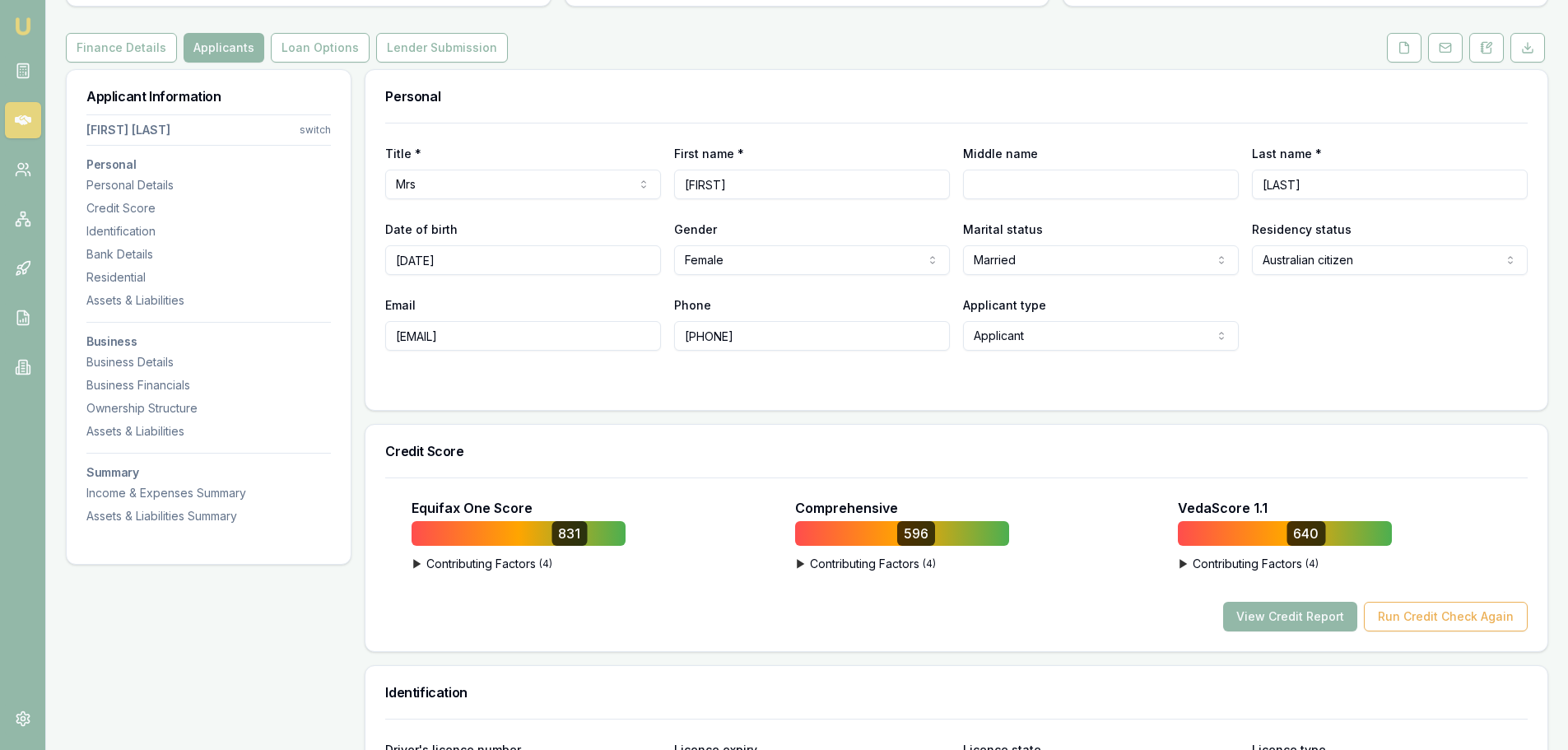 scroll, scrollTop: 165, scrollLeft: 0, axis: vertical 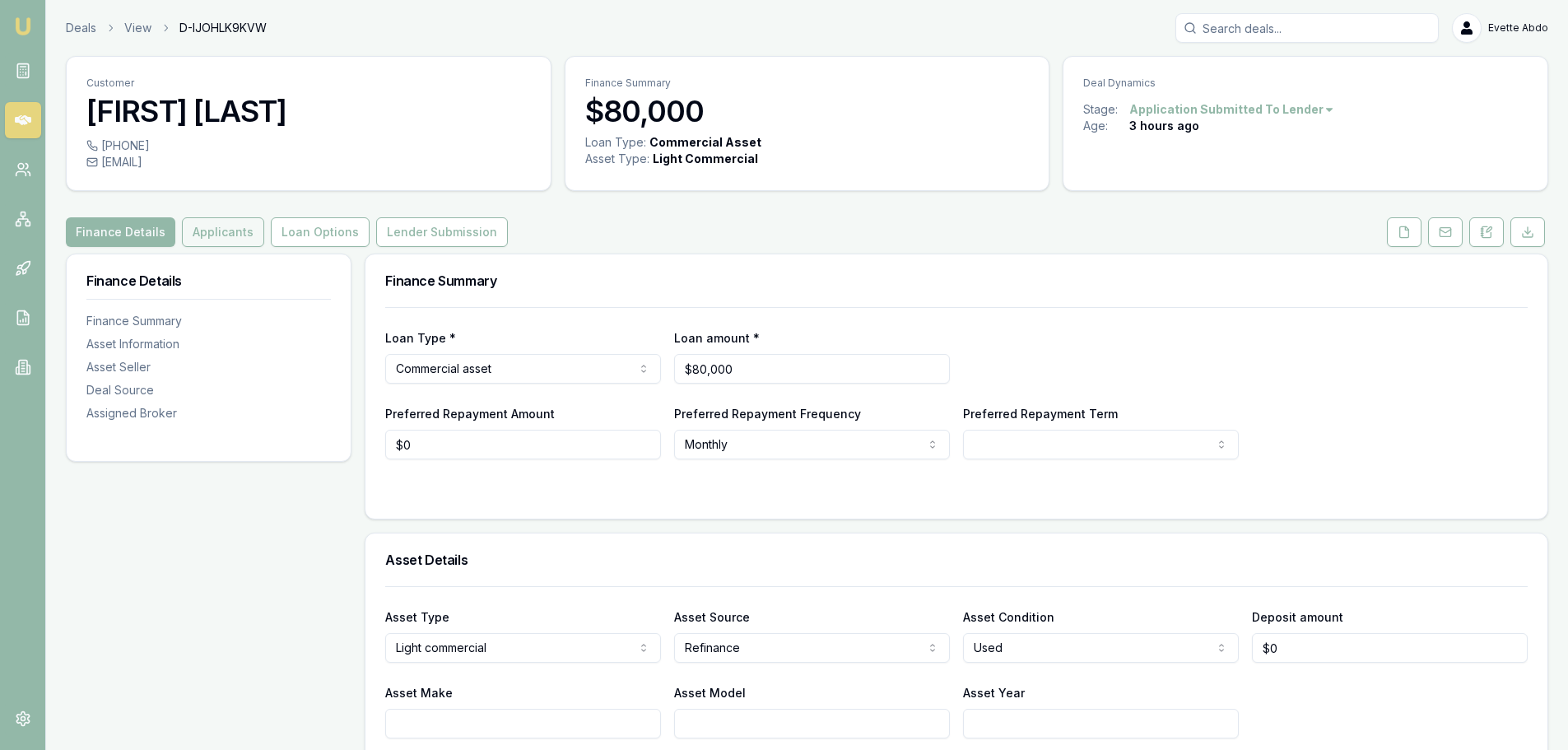 click on "Applicants" at bounding box center (223, 232) 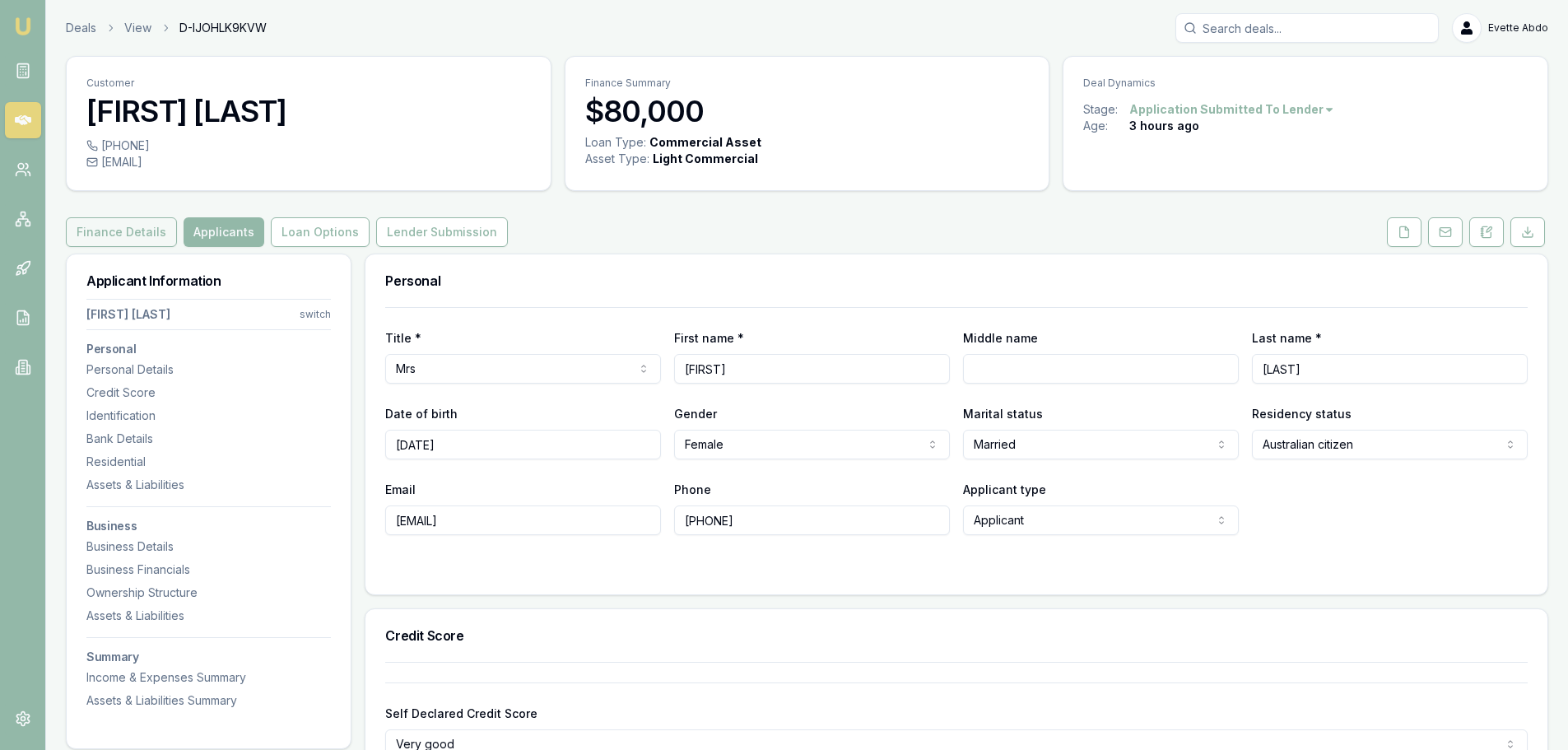 click on "Finance Details" at bounding box center [121, 232] 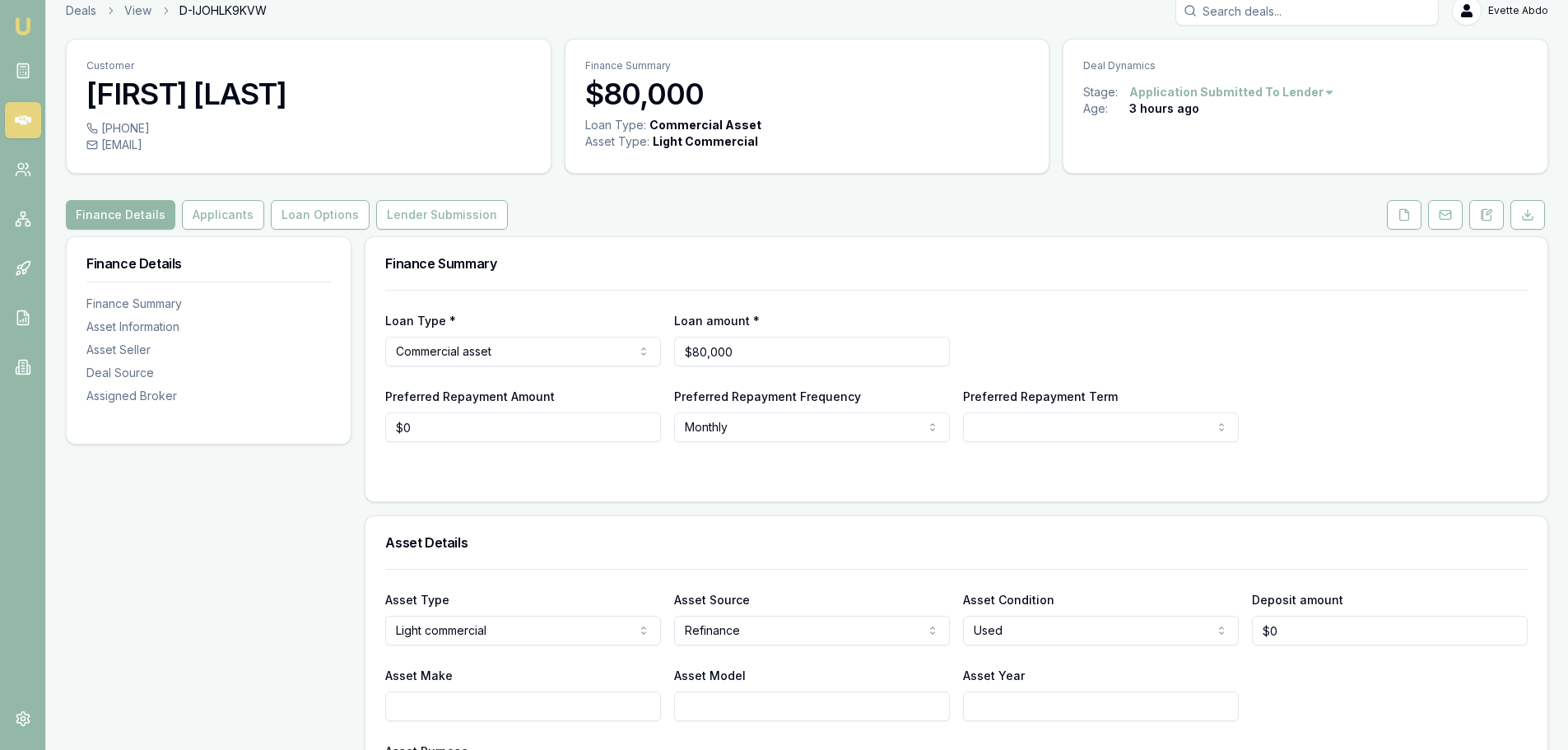 scroll, scrollTop: 0, scrollLeft: 0, axis: both 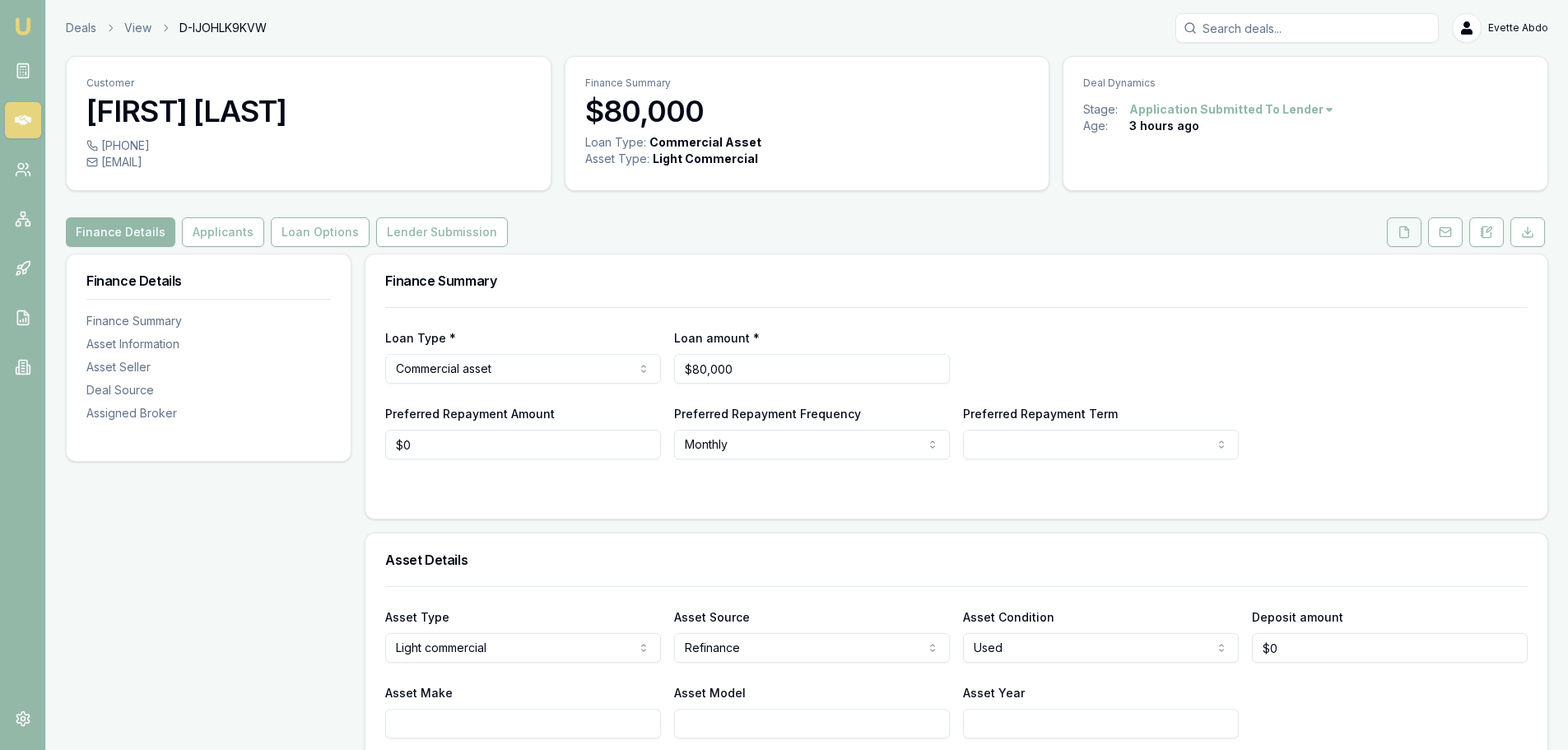 click at bounding box center [1404, 232] 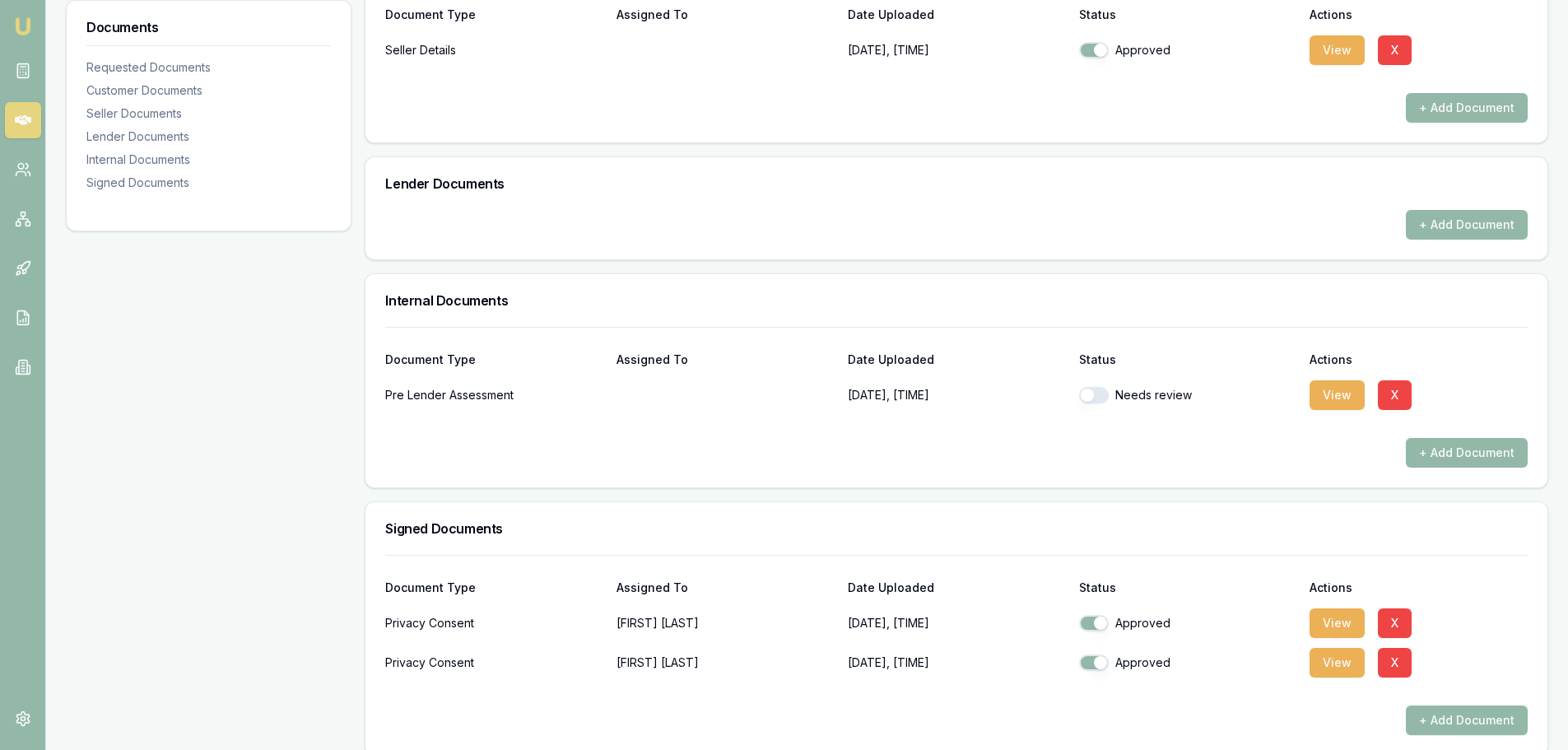 scroll, scrollTop: 795, scrollLeft: 0, axis: vertical 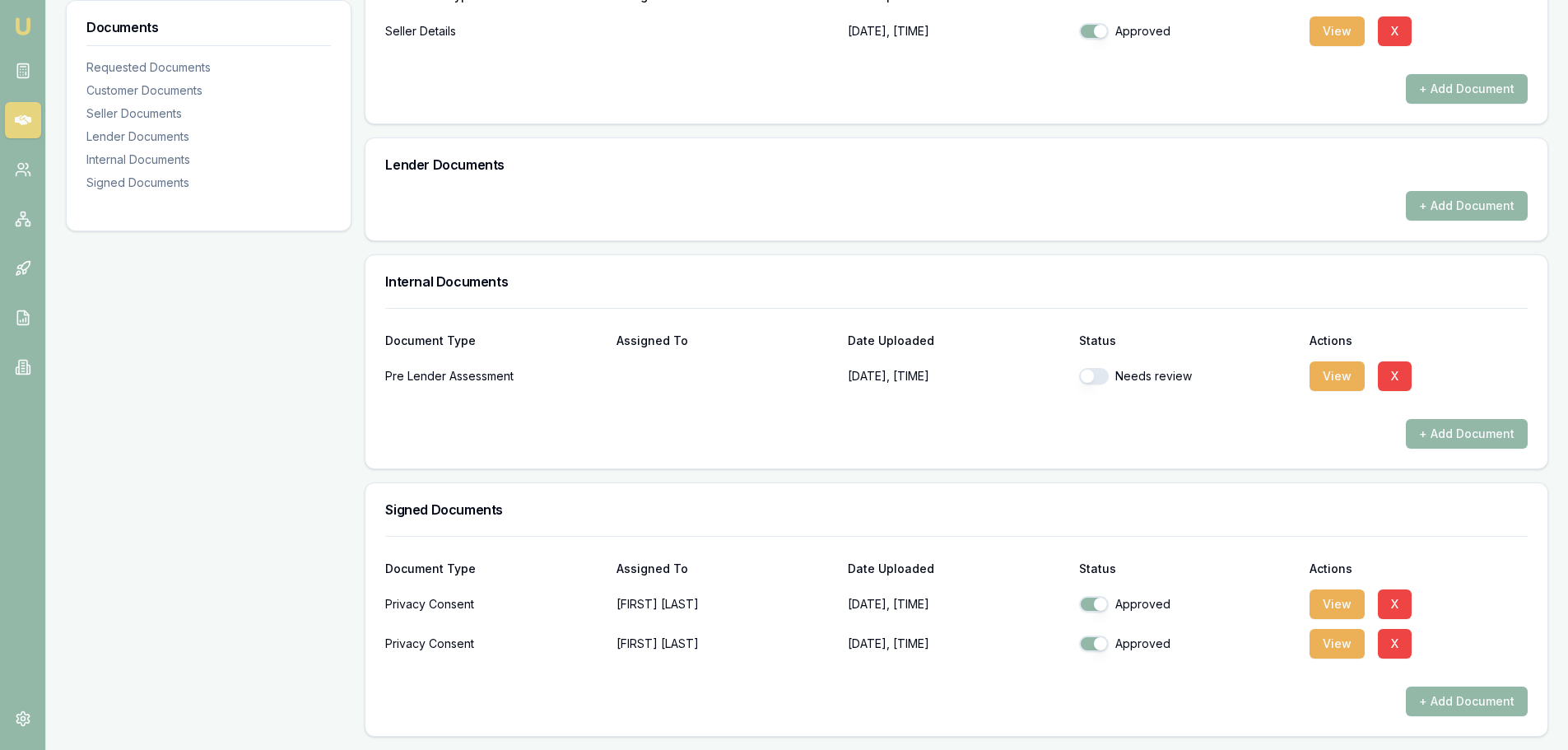 click at bounding box center [1094, 376] 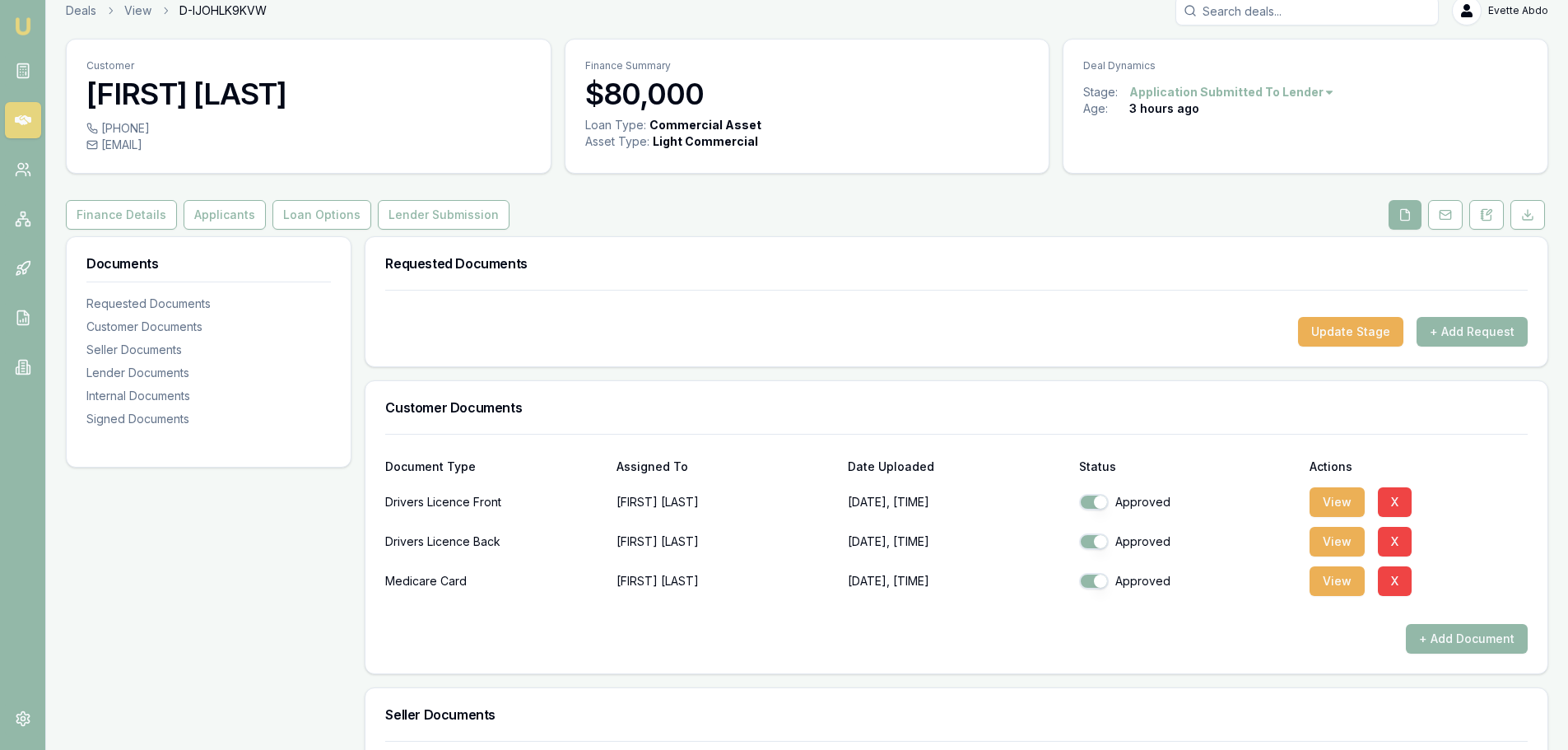 scroll, scrollTop: 0, scrollLeft: 0, axis: both 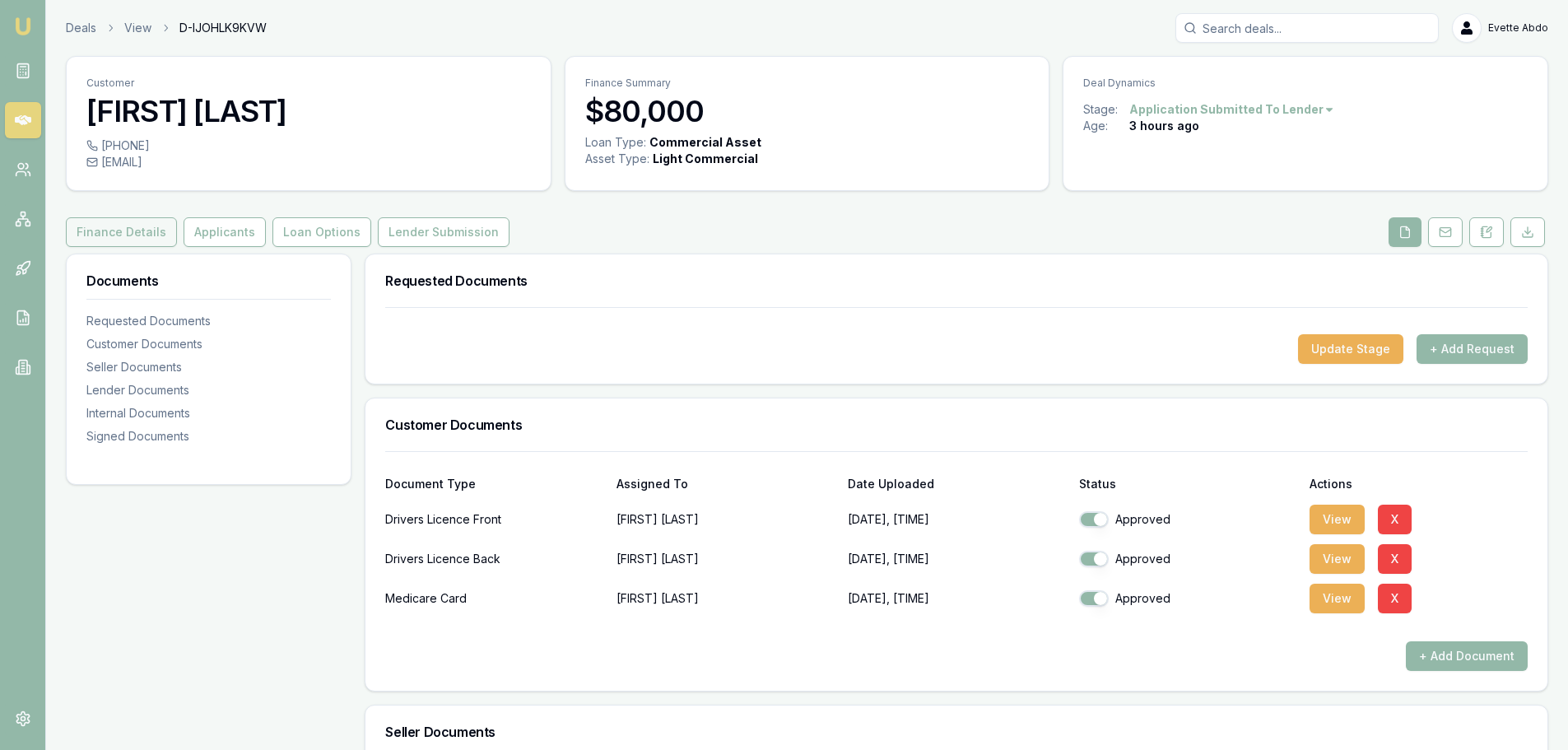click on "Finance Details" at bounding box center [121, 232] 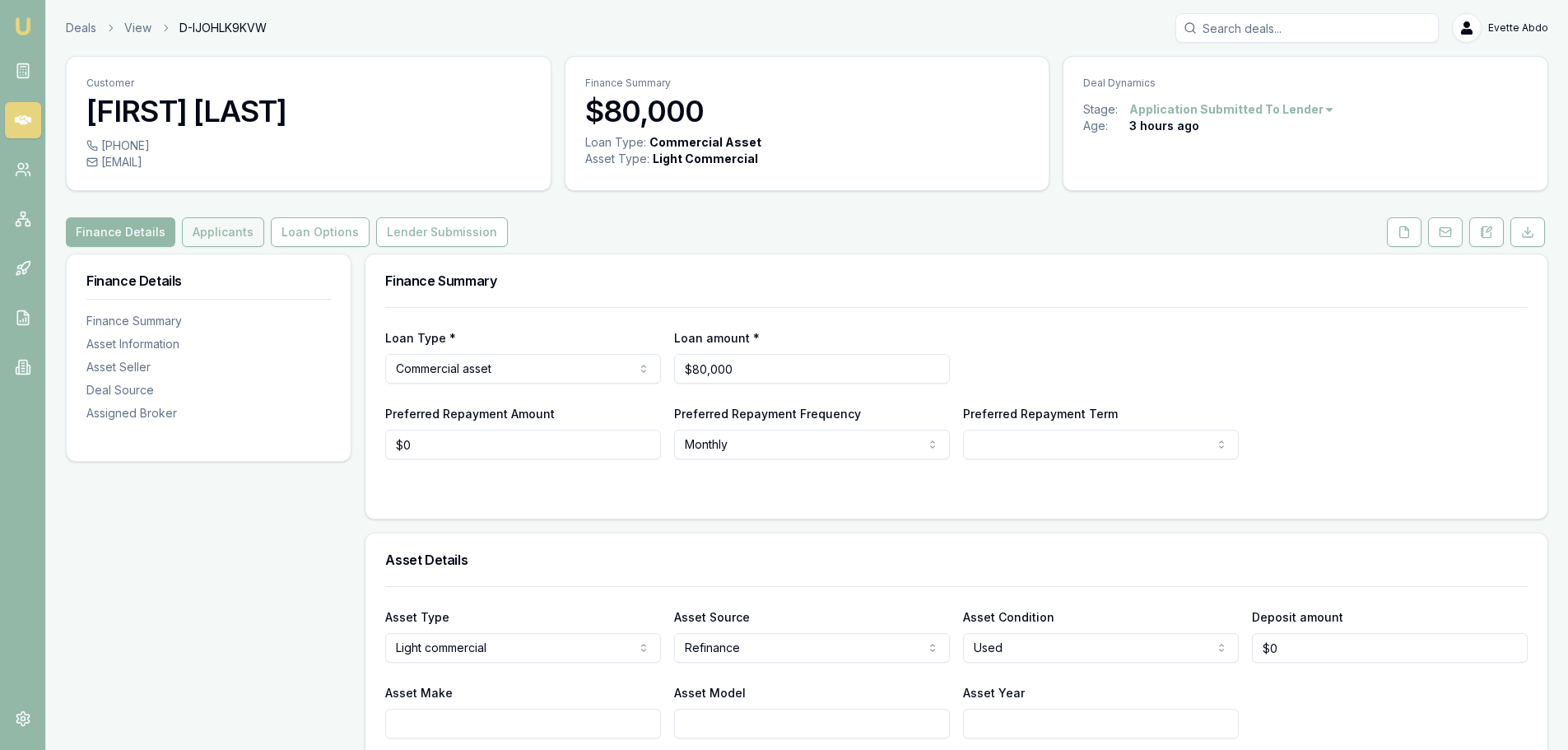 click on "Applicants" at bounding box center (223, 232) 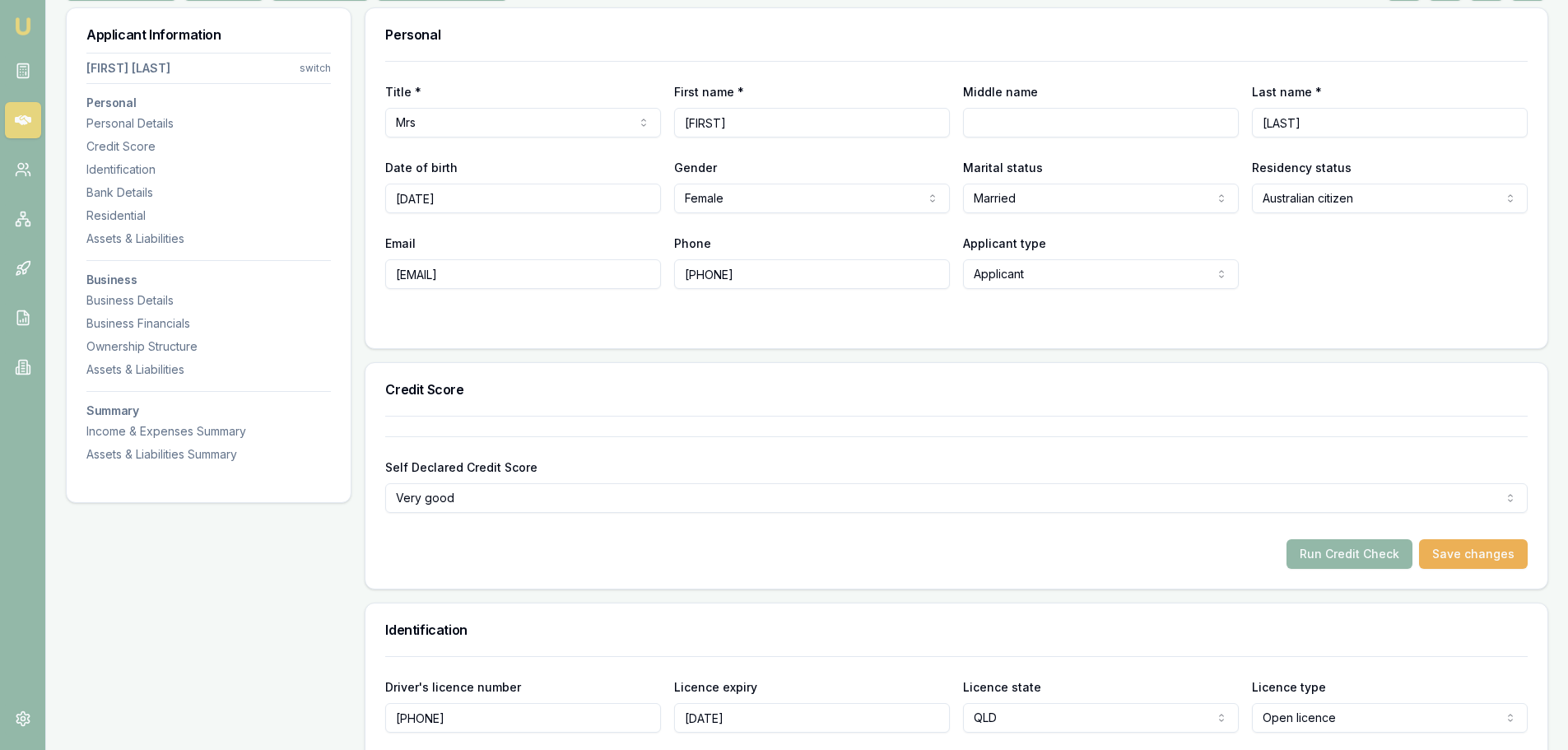 scroll, scrollTop: 247, scrollLeft: 0, axis: vertical 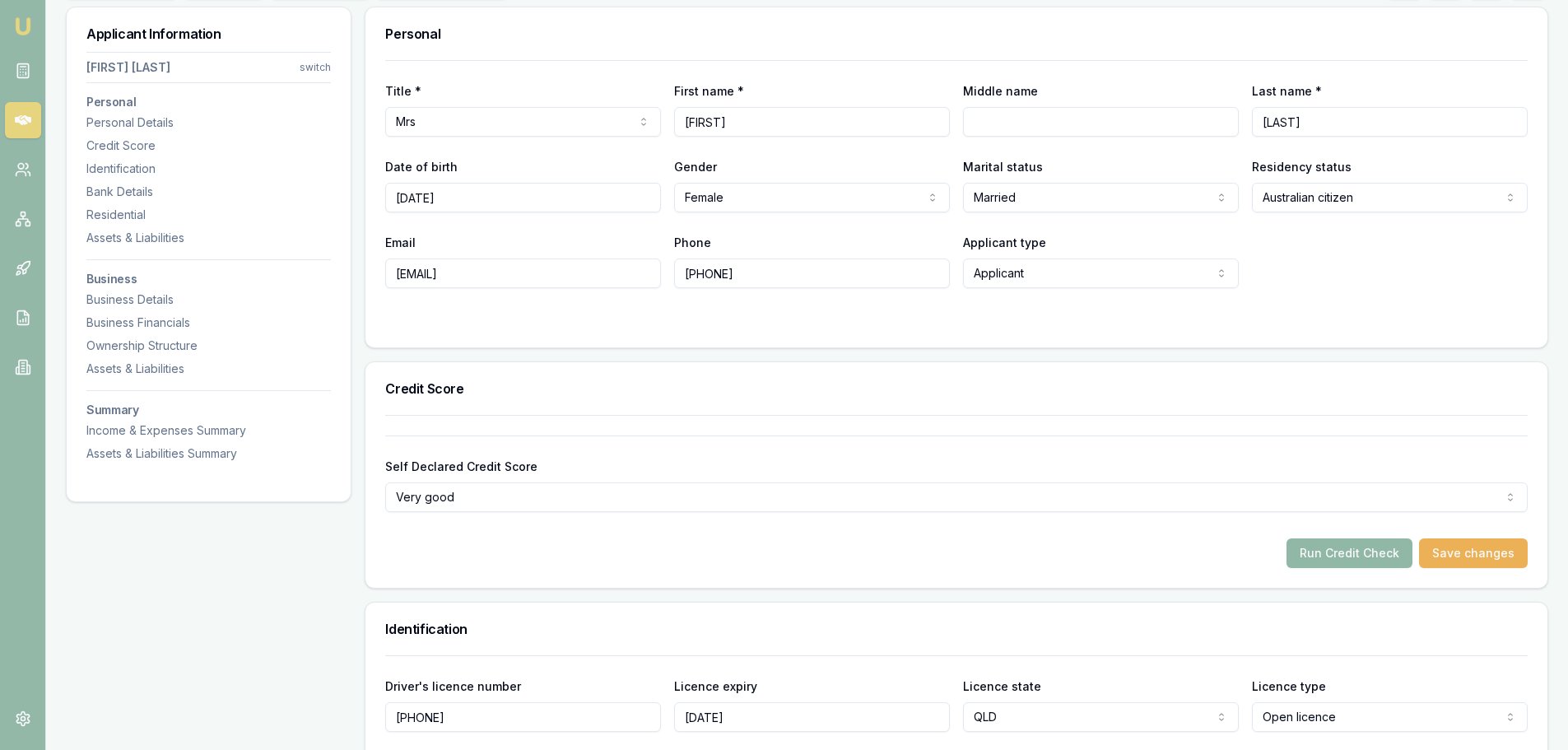 click on "Run Credit Check" at bounding box center [1349, 553] 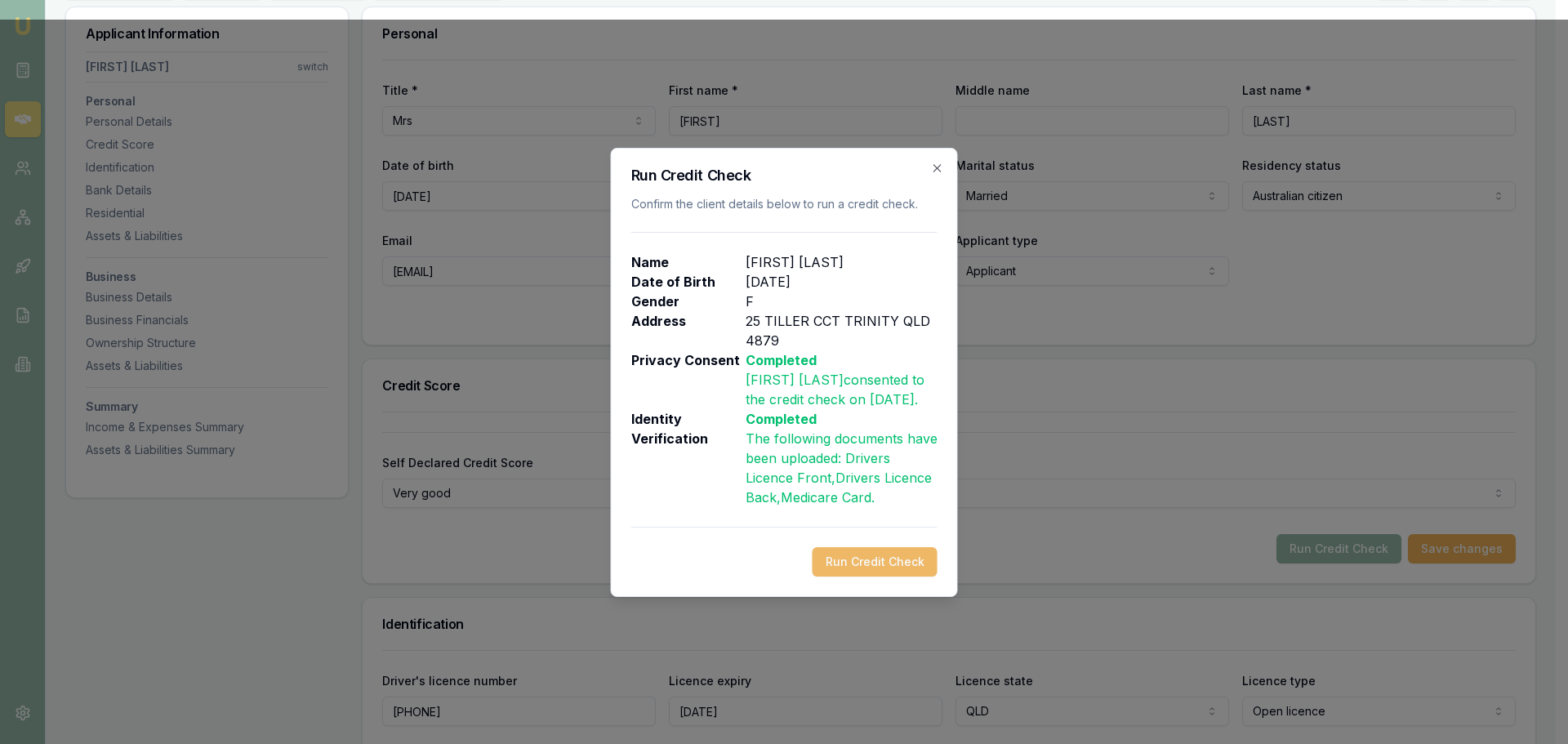click on "Run Credit Check" at bounding box center [875, 562] 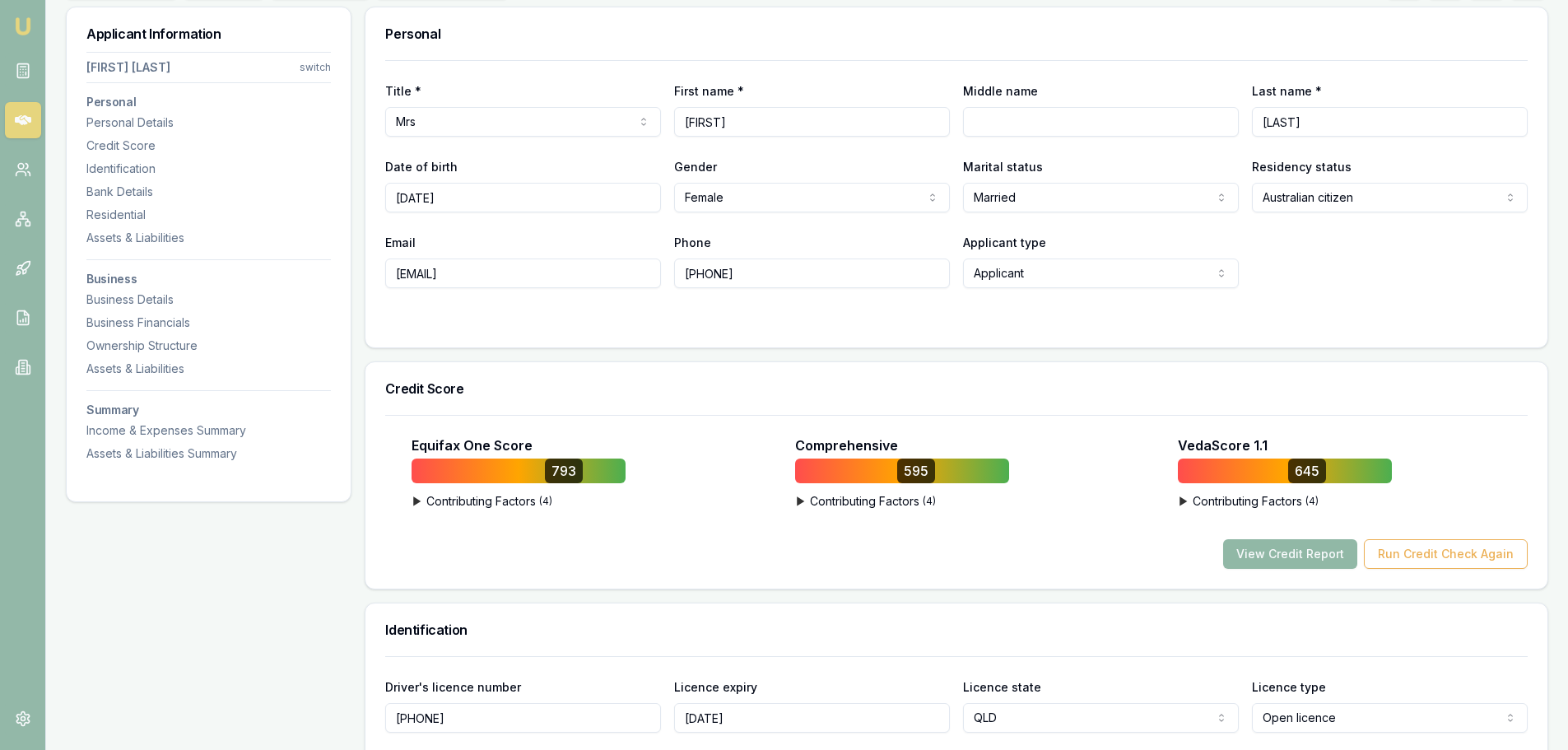 click on "View Credit Report" at bounding box center (1290, 554) 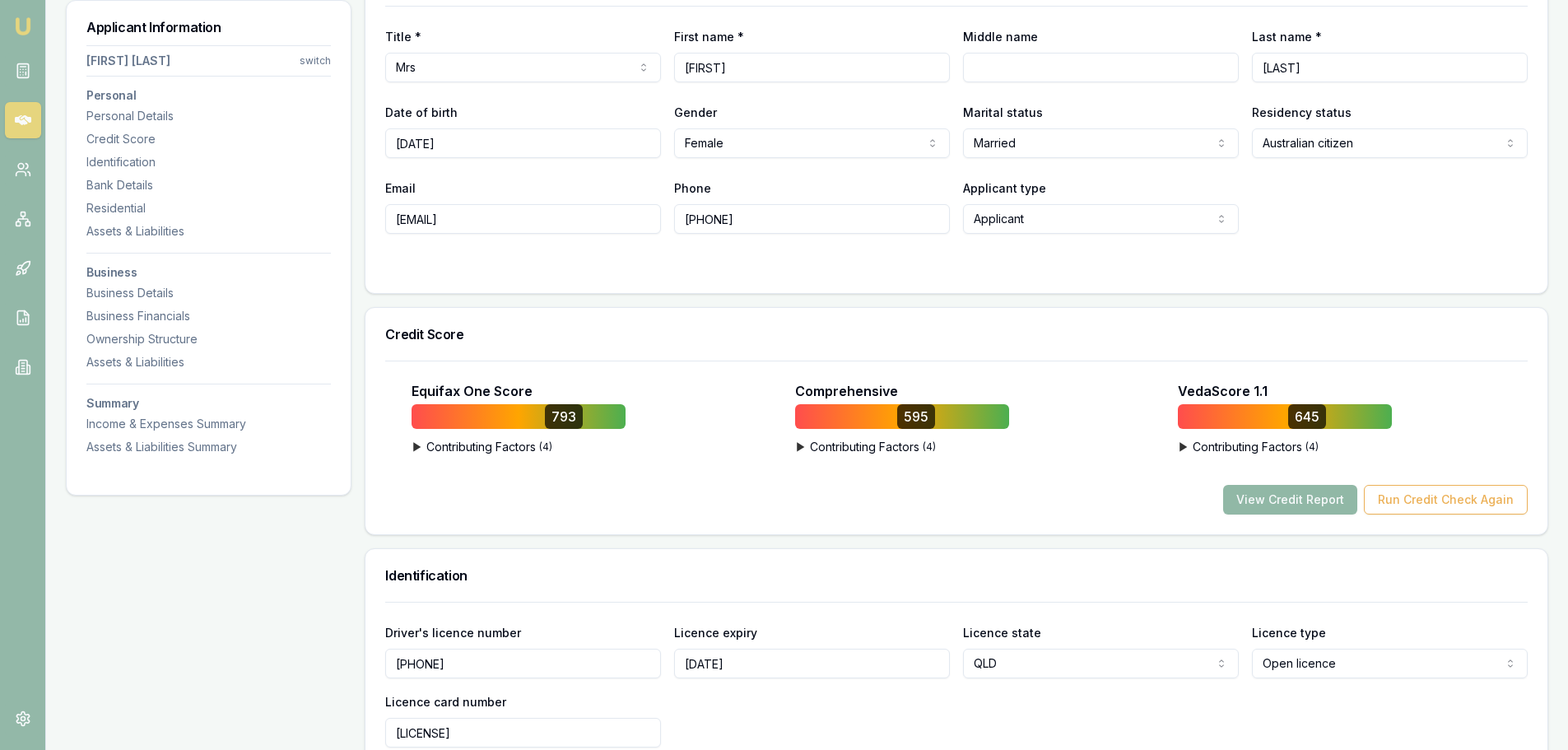 scroll, scrollTop: 412, scrollLeft: 0, axis: vertical 